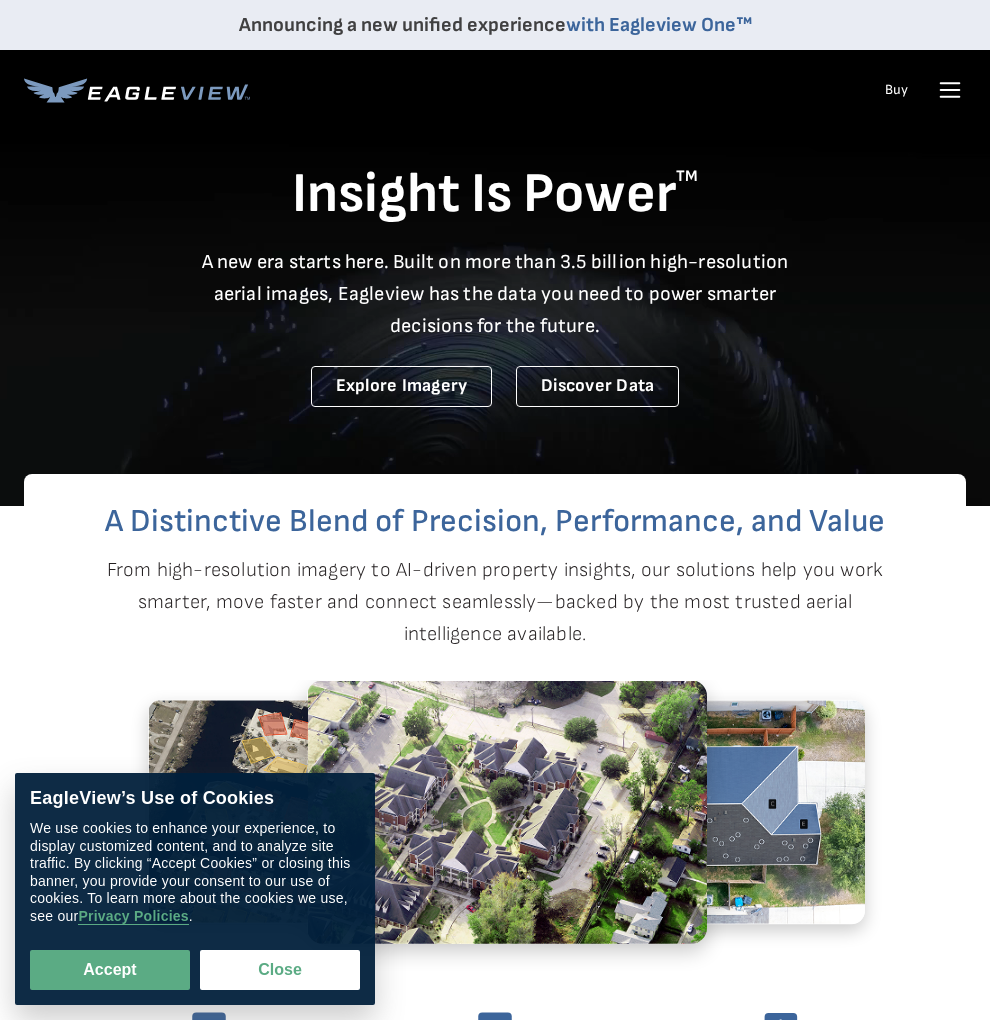 scroll, scrollTop: 400, scrollLeft: 0, axis: vertical 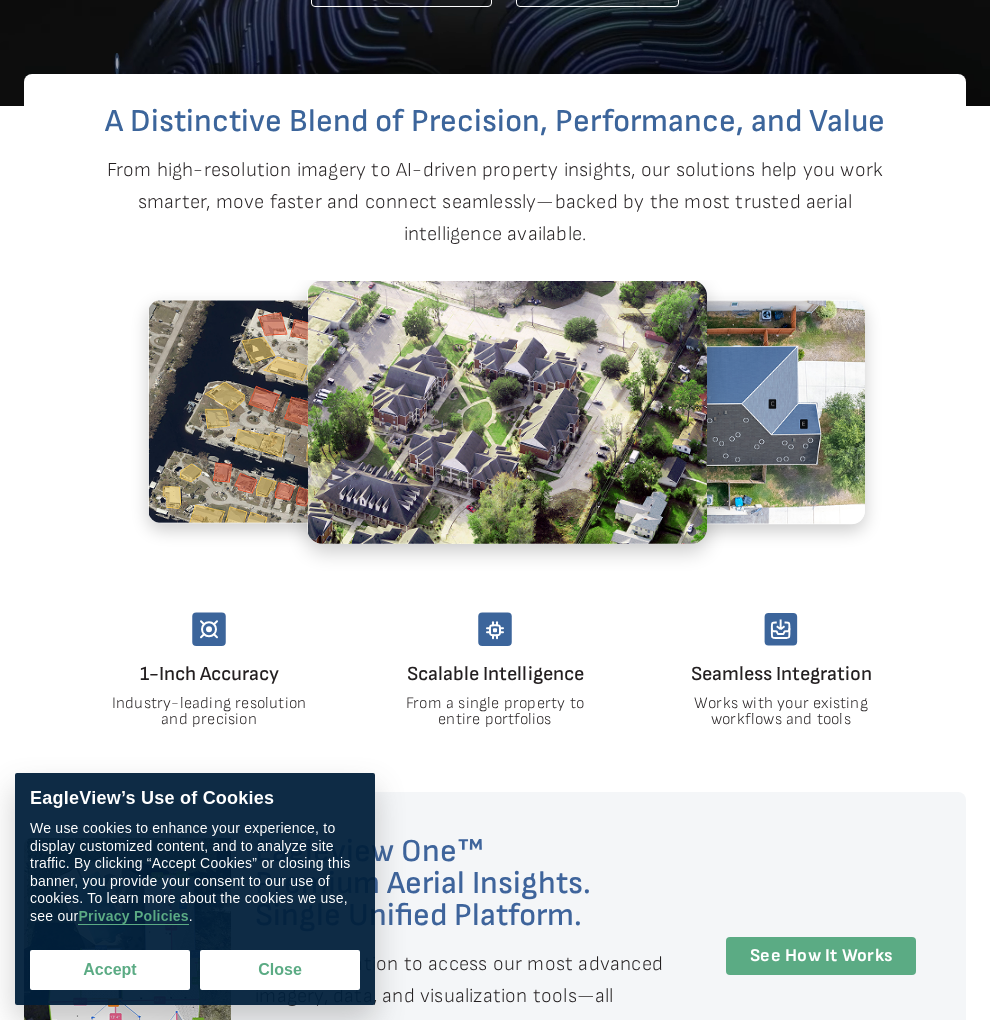 click on "Accept" at bounding box center (110, 970) 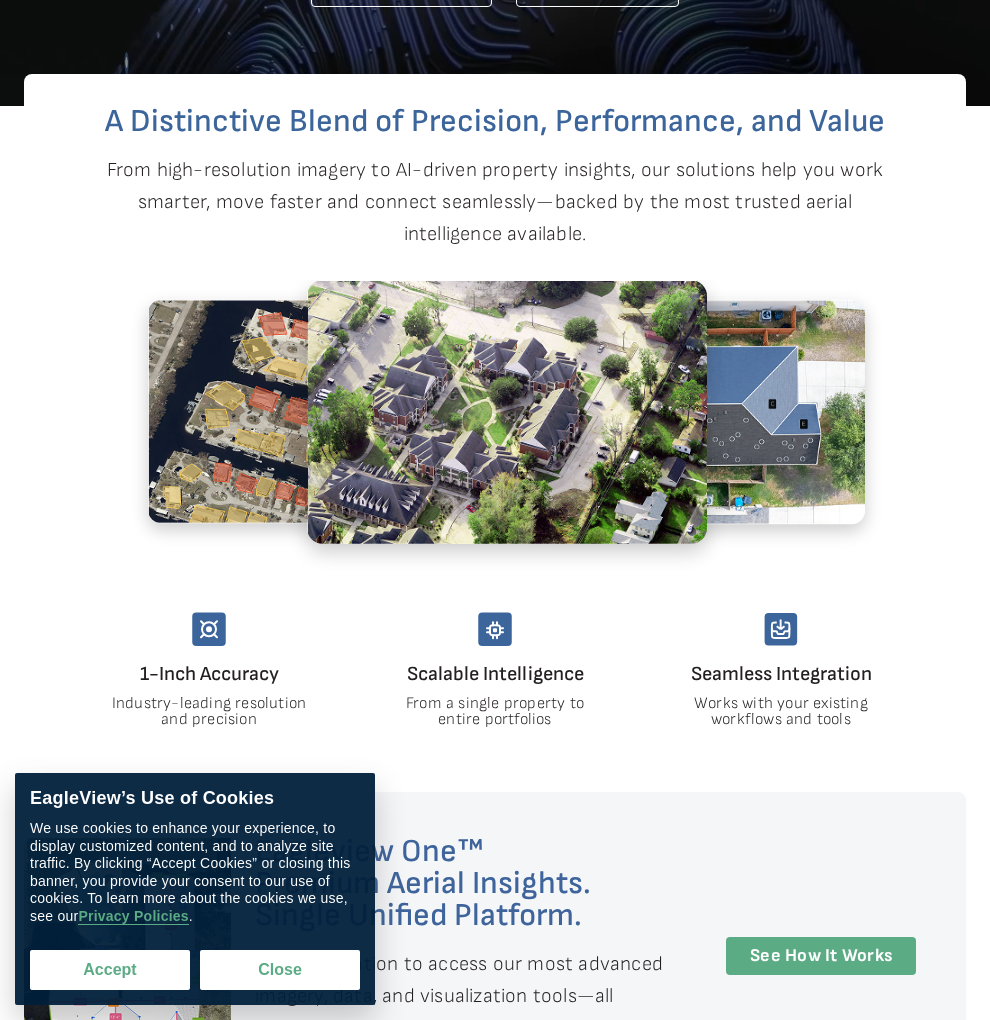 checkbox on "true" 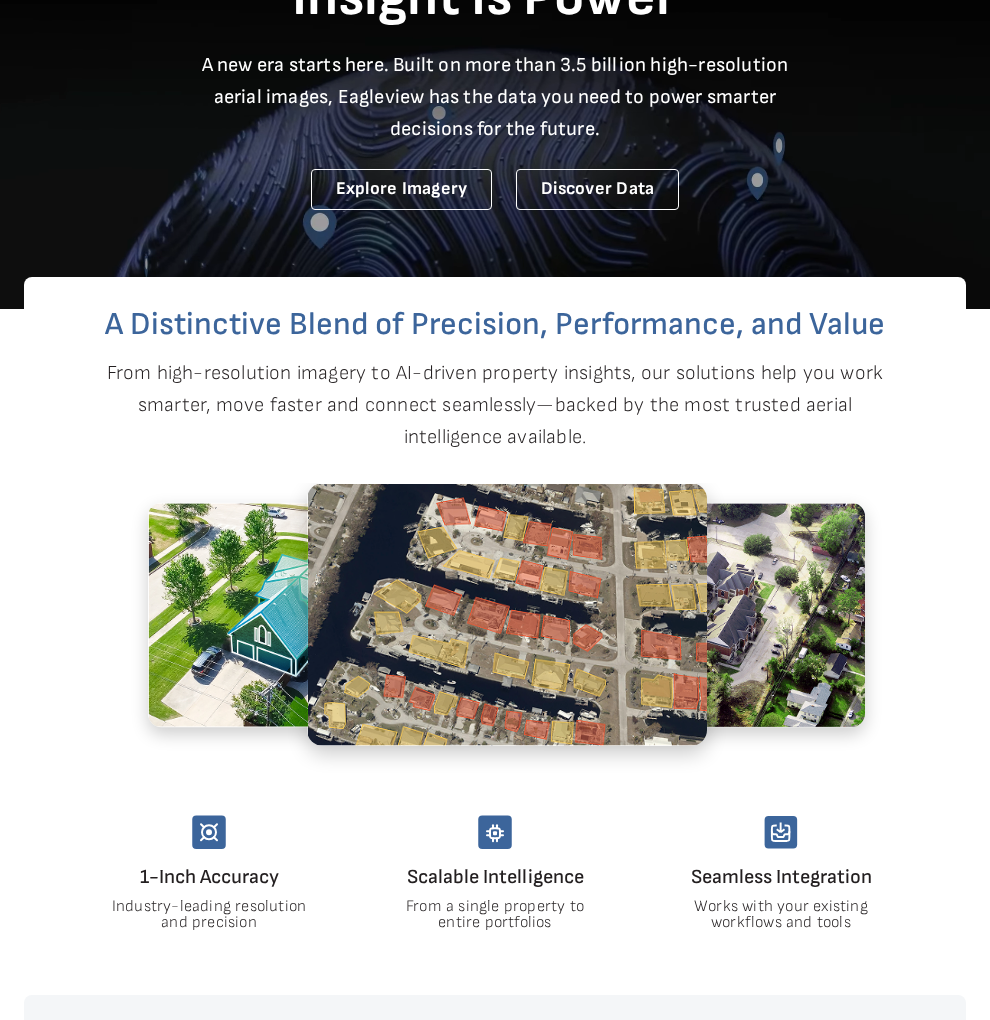 scroll, scrollTop: 0, scrollLeft: 0, axis: both 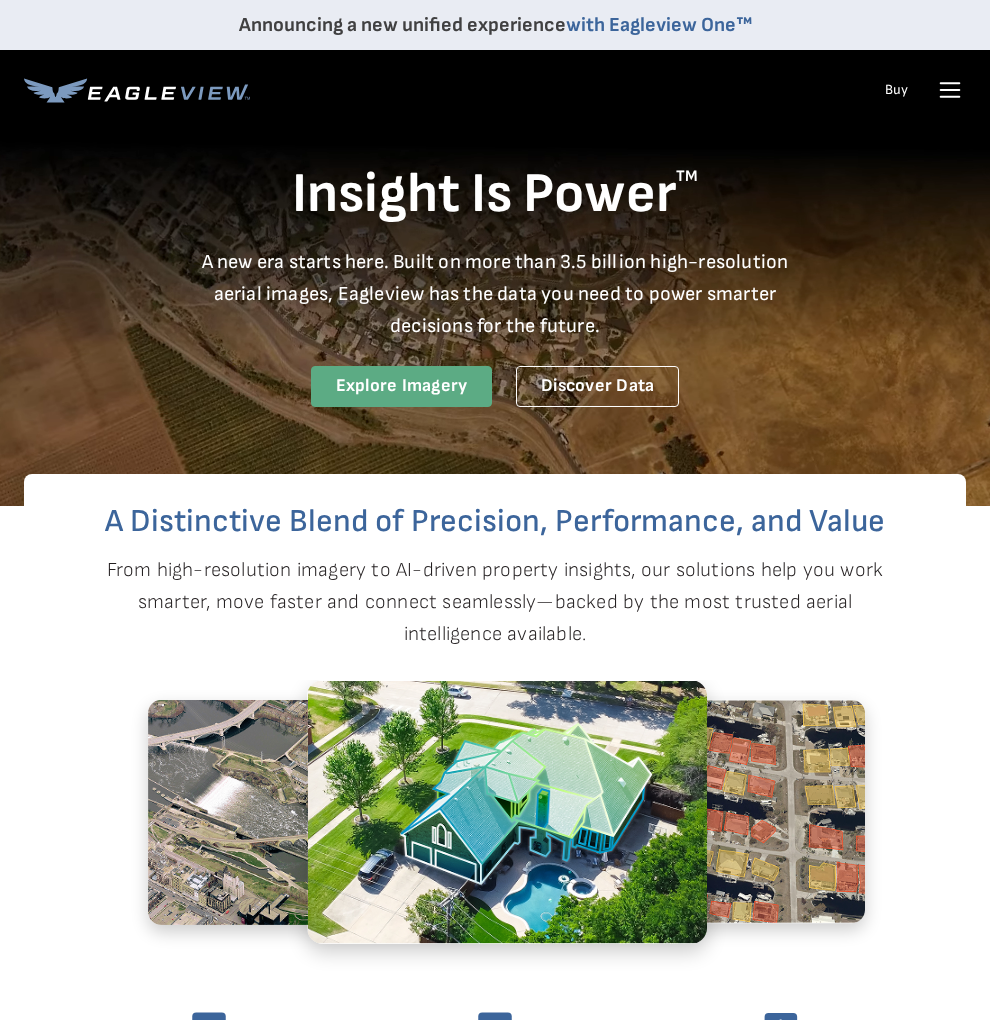 click on "Explore Imagery" at bounding box center (402, 386) 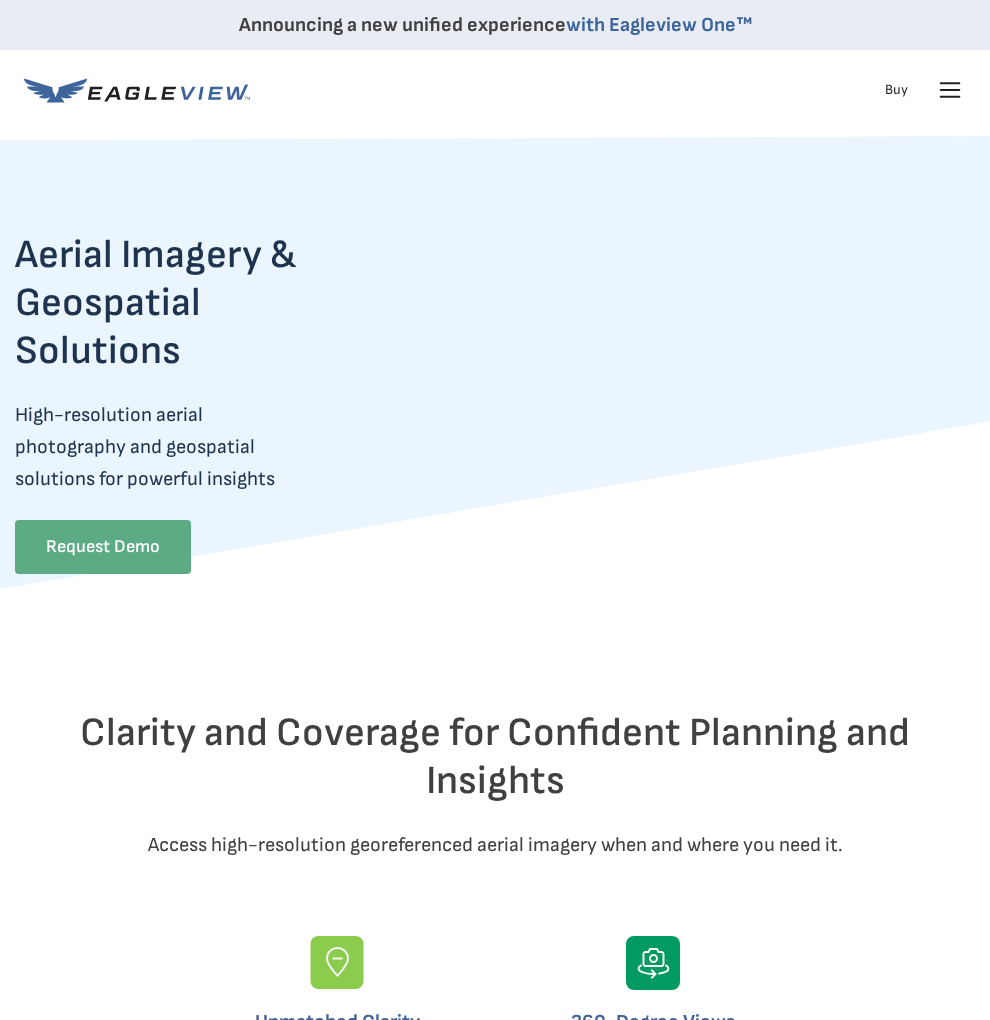 scroll, scrollTop: 0, scrollLeft: 0, axis: both 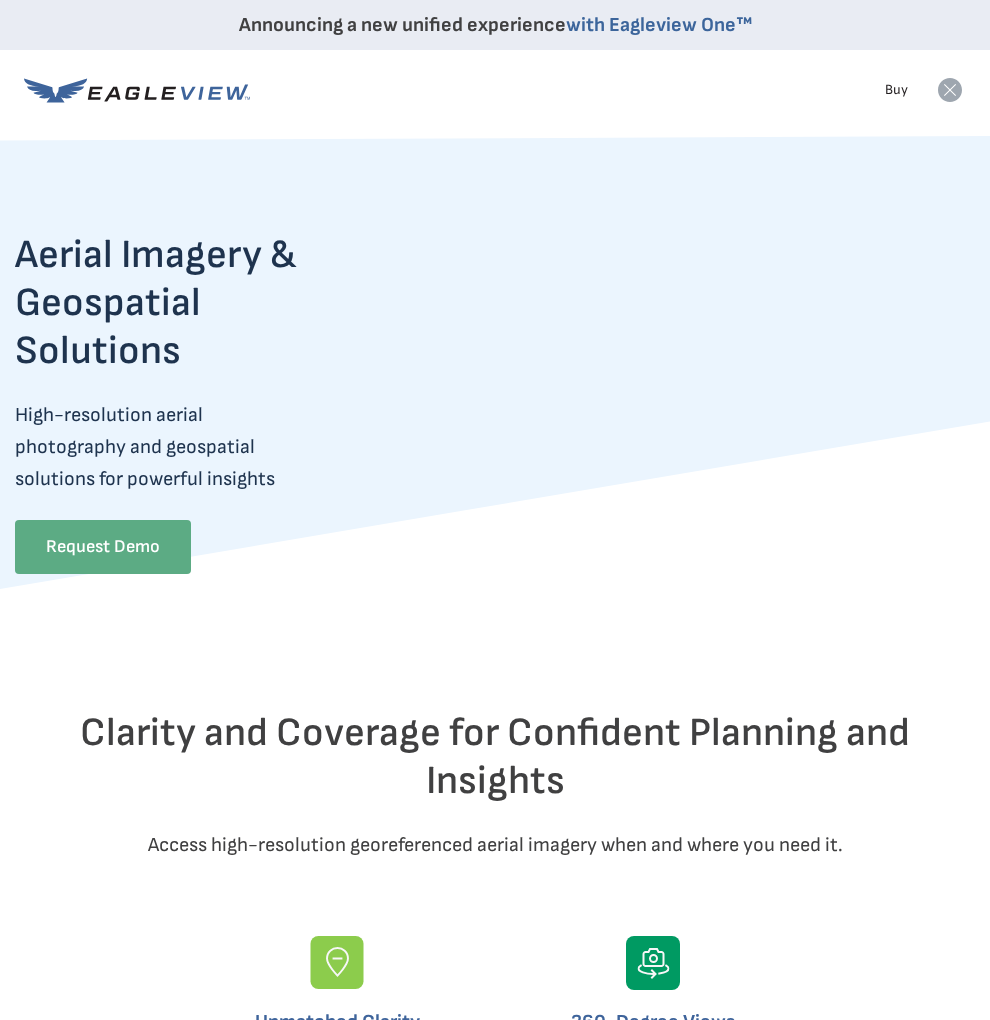 click 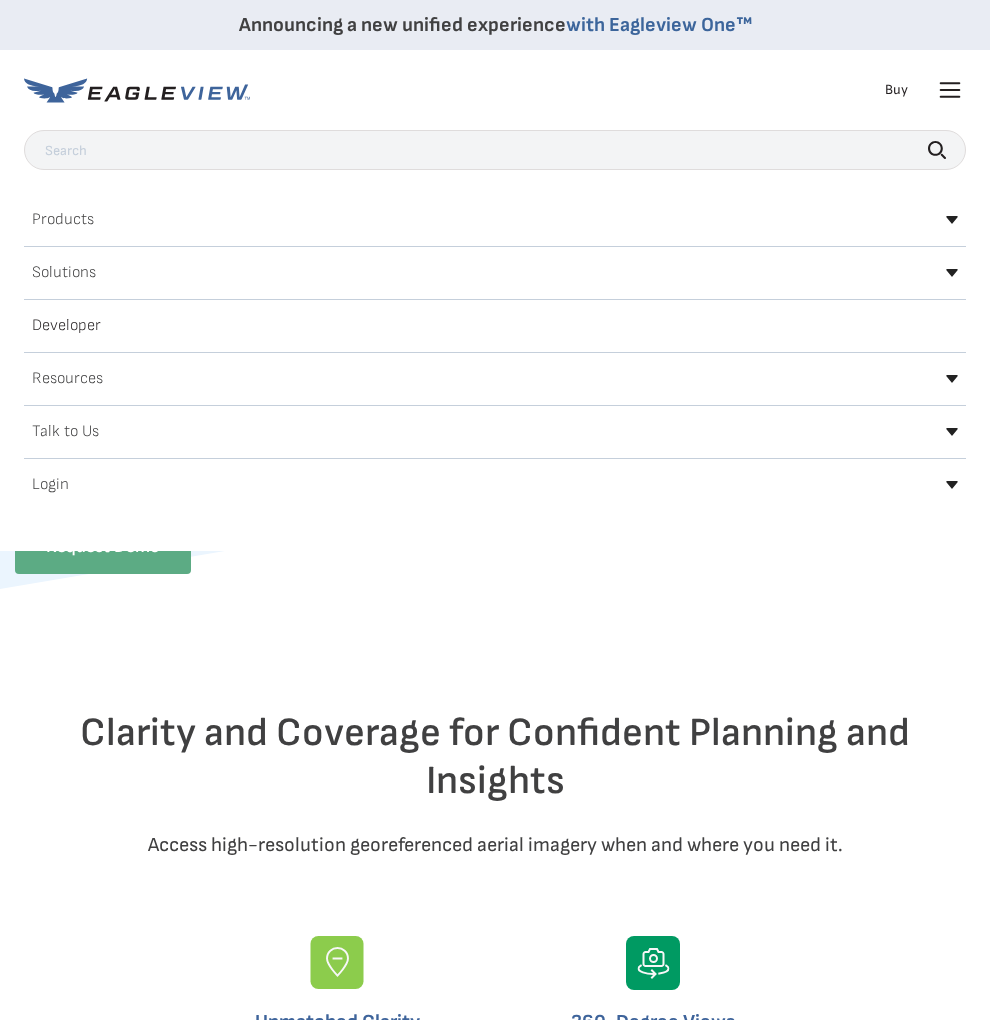click 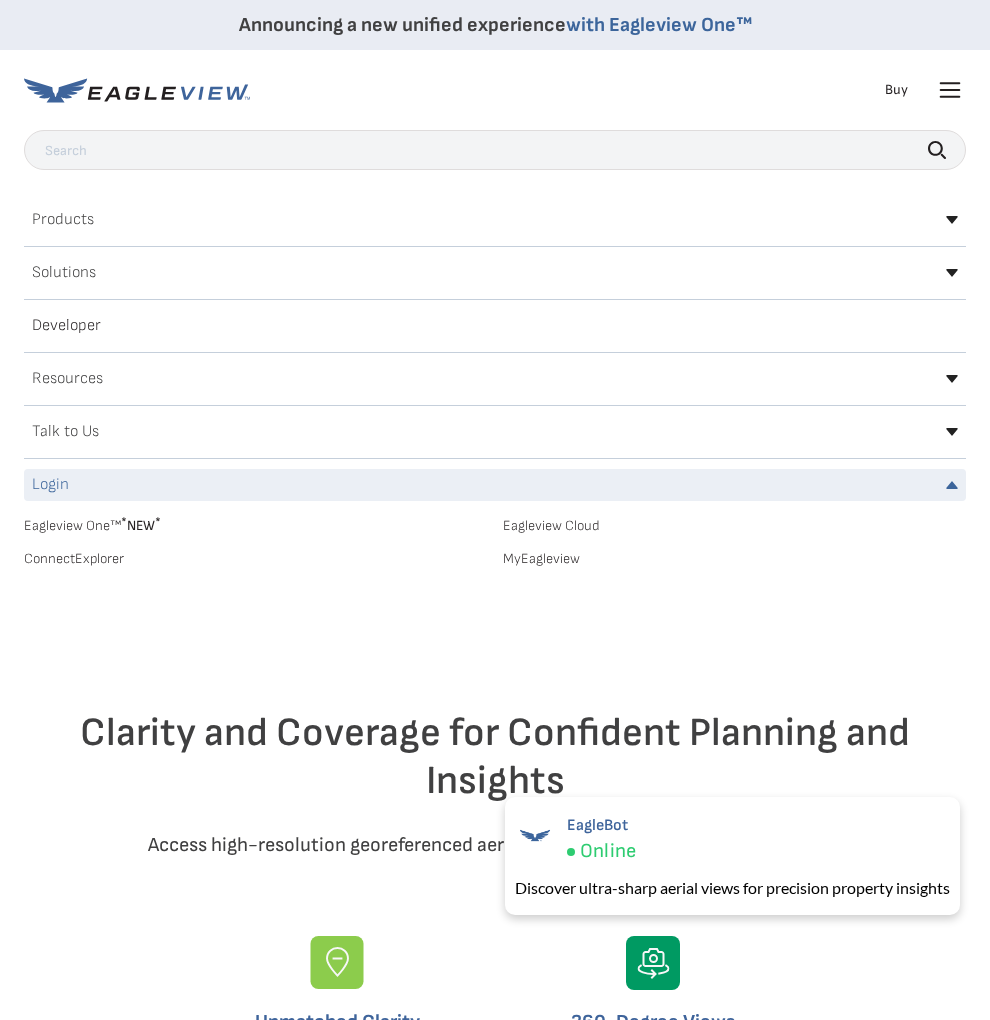 click on "MyEagleview" at bounding box center [734, 559] 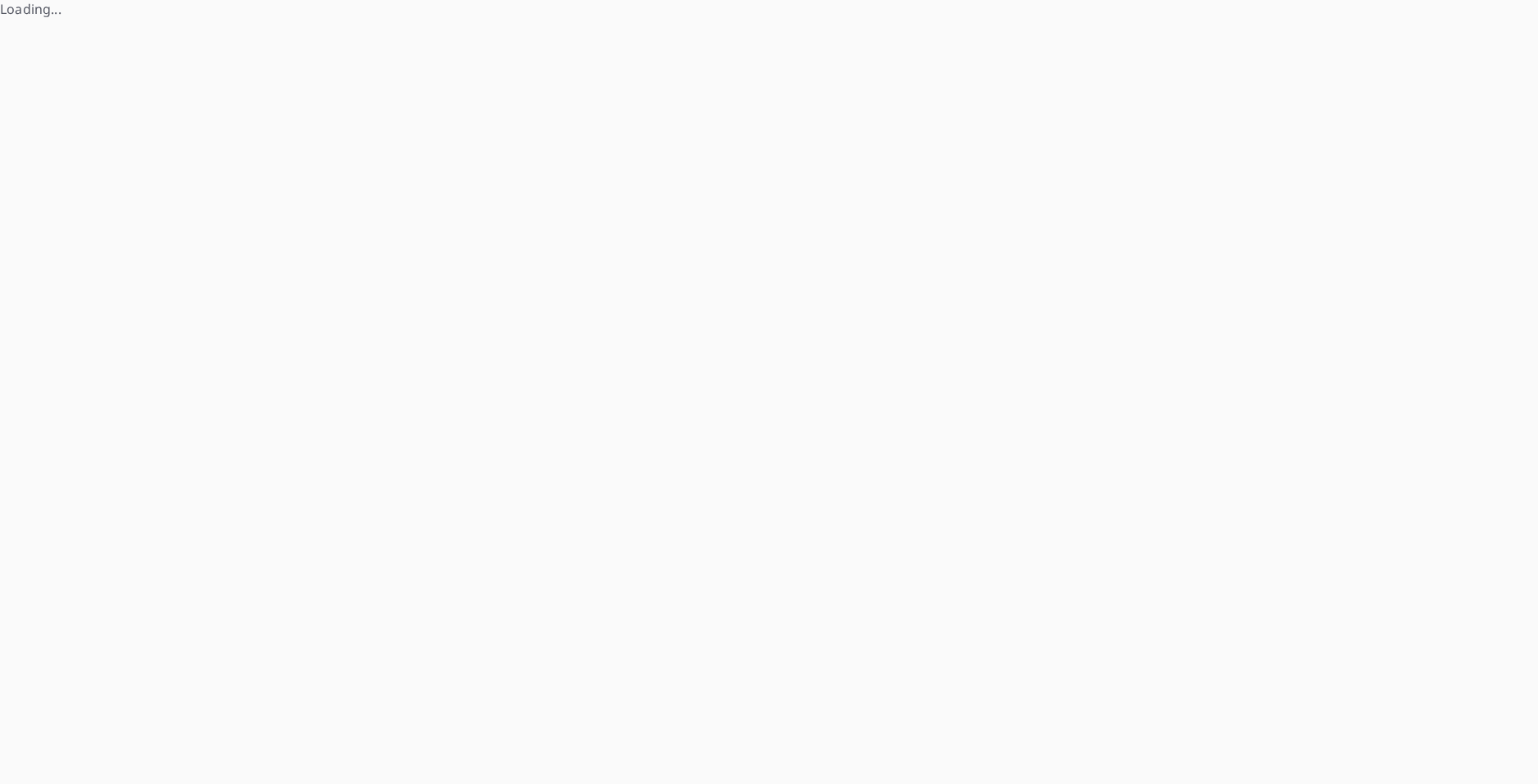 scroll, scrollTop: 0, scrollLeft: 0, axis: both 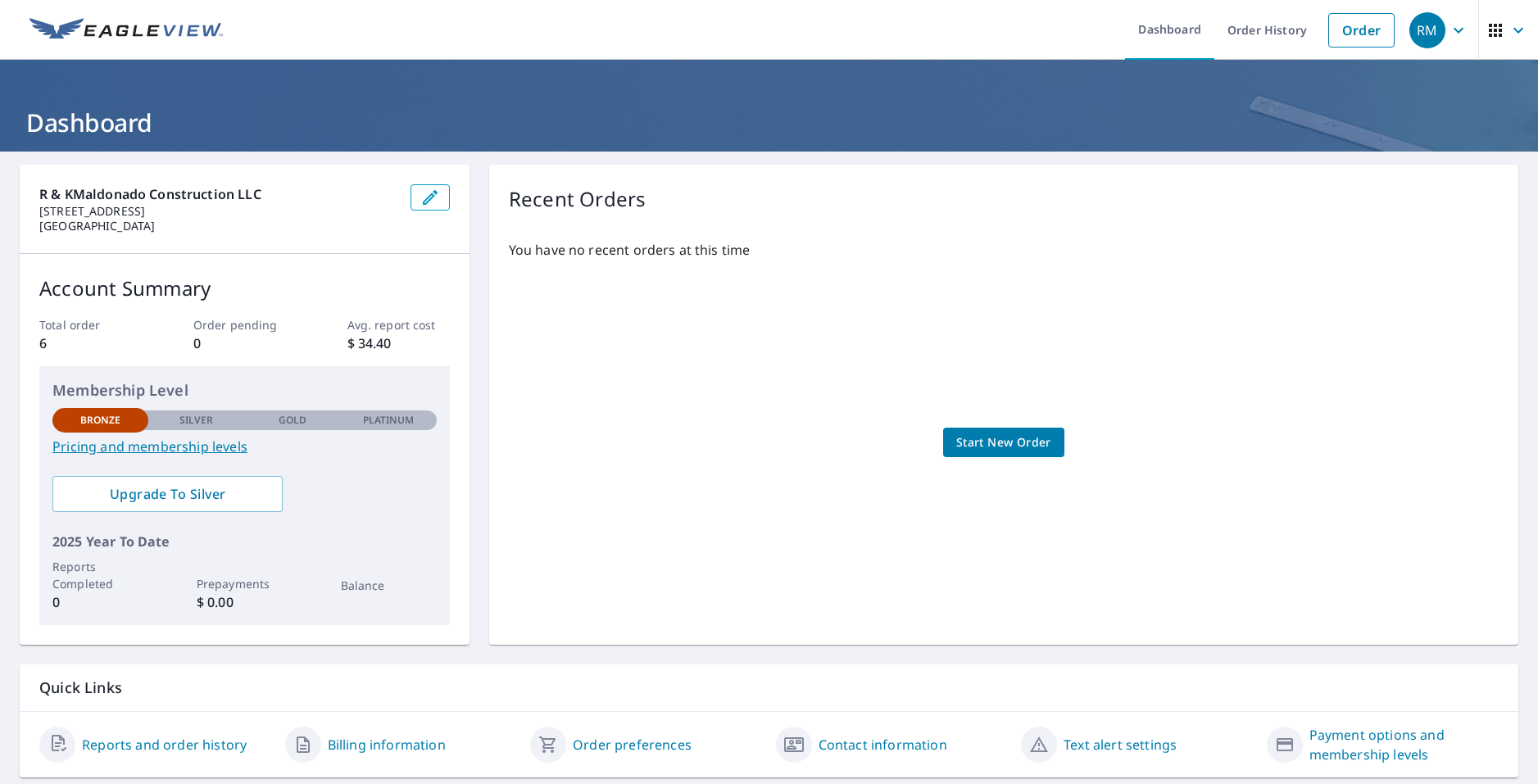 click on "Start New Order" at bounding box center (1004, 442) 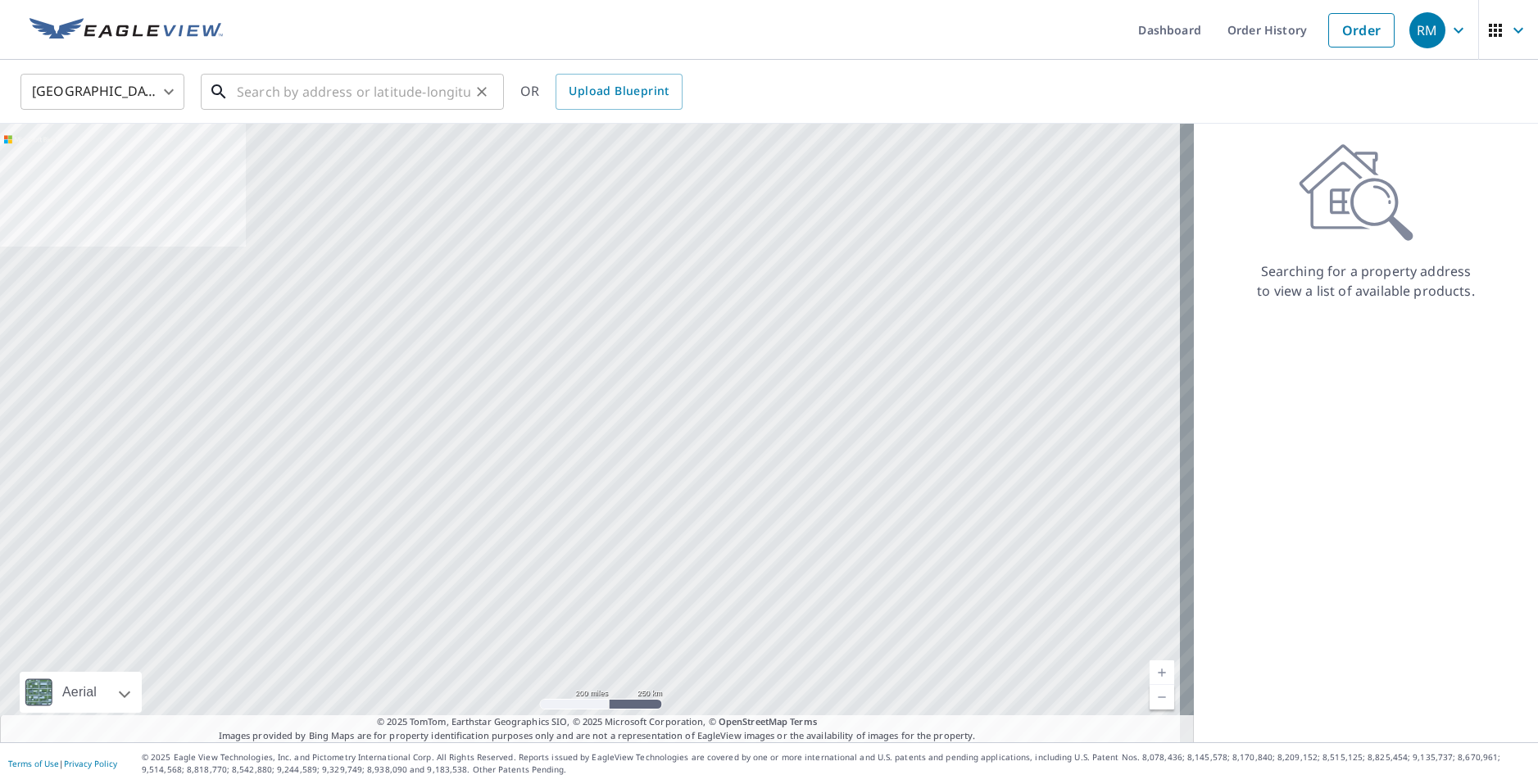 click at bounding box center (353, 92) 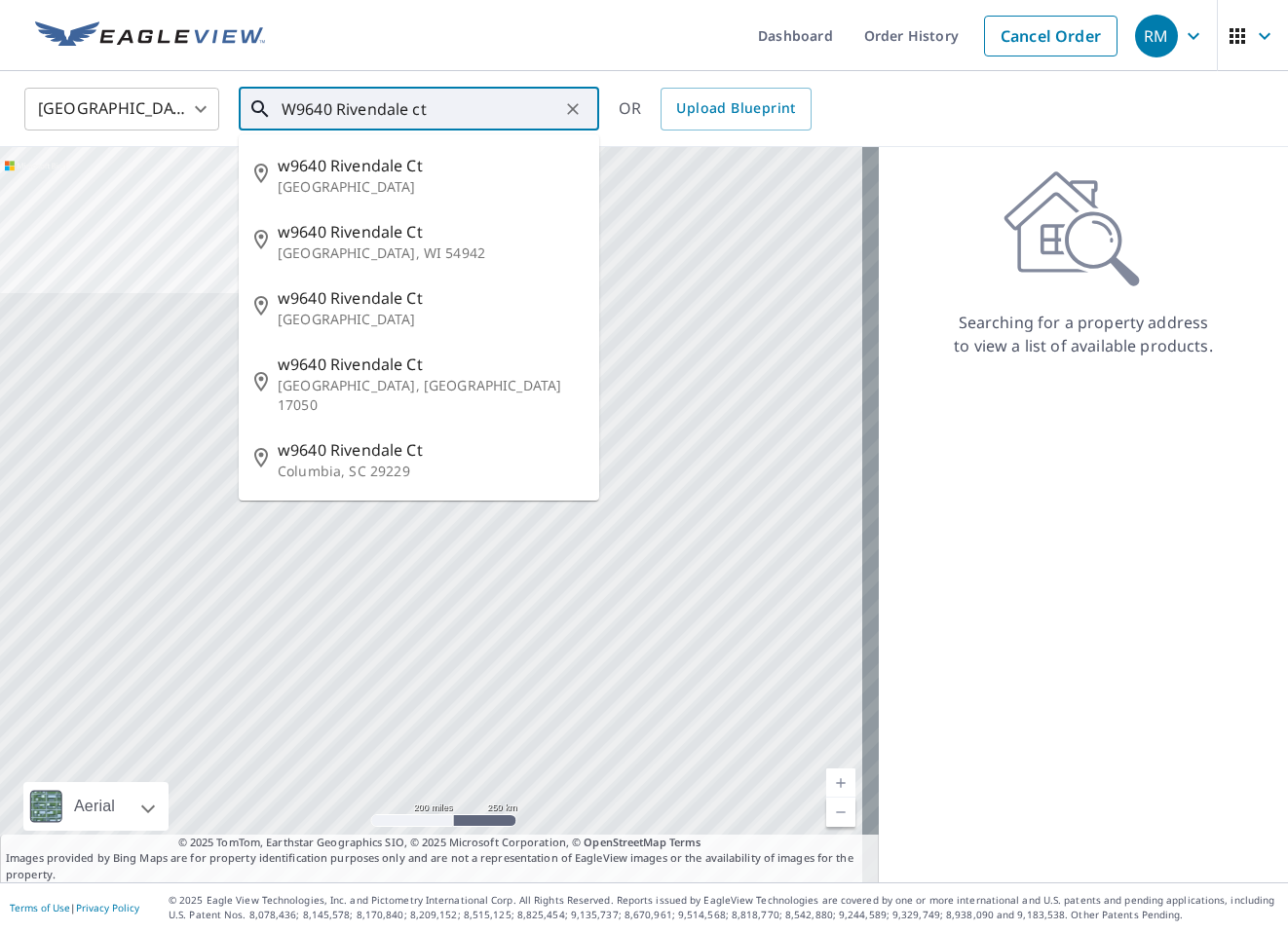 click on "W9640 Rivendale ct" at bounding box center (420, 109) 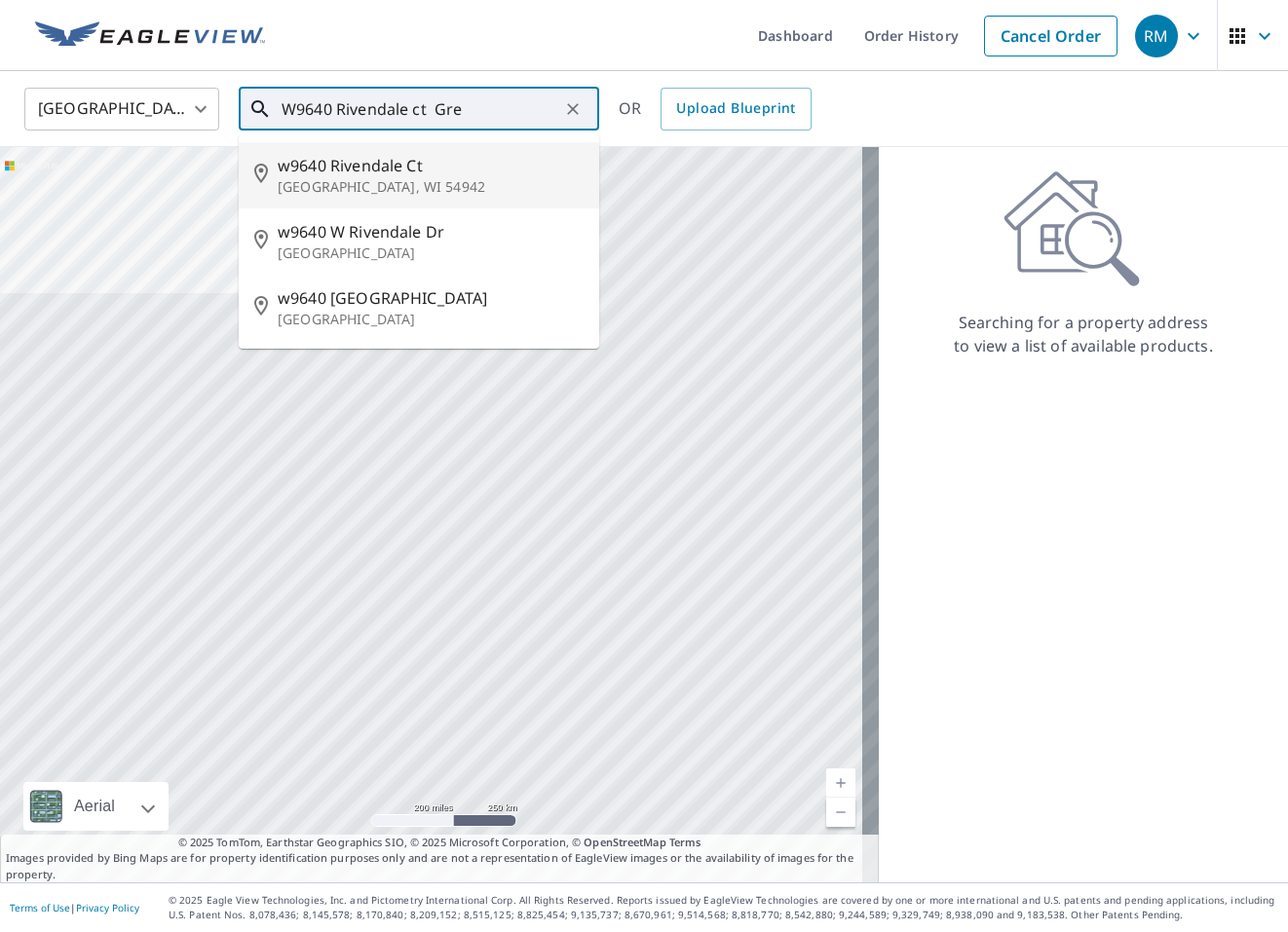 click on "w9640 Rivendale Ct" at bounding box center [431, 166] 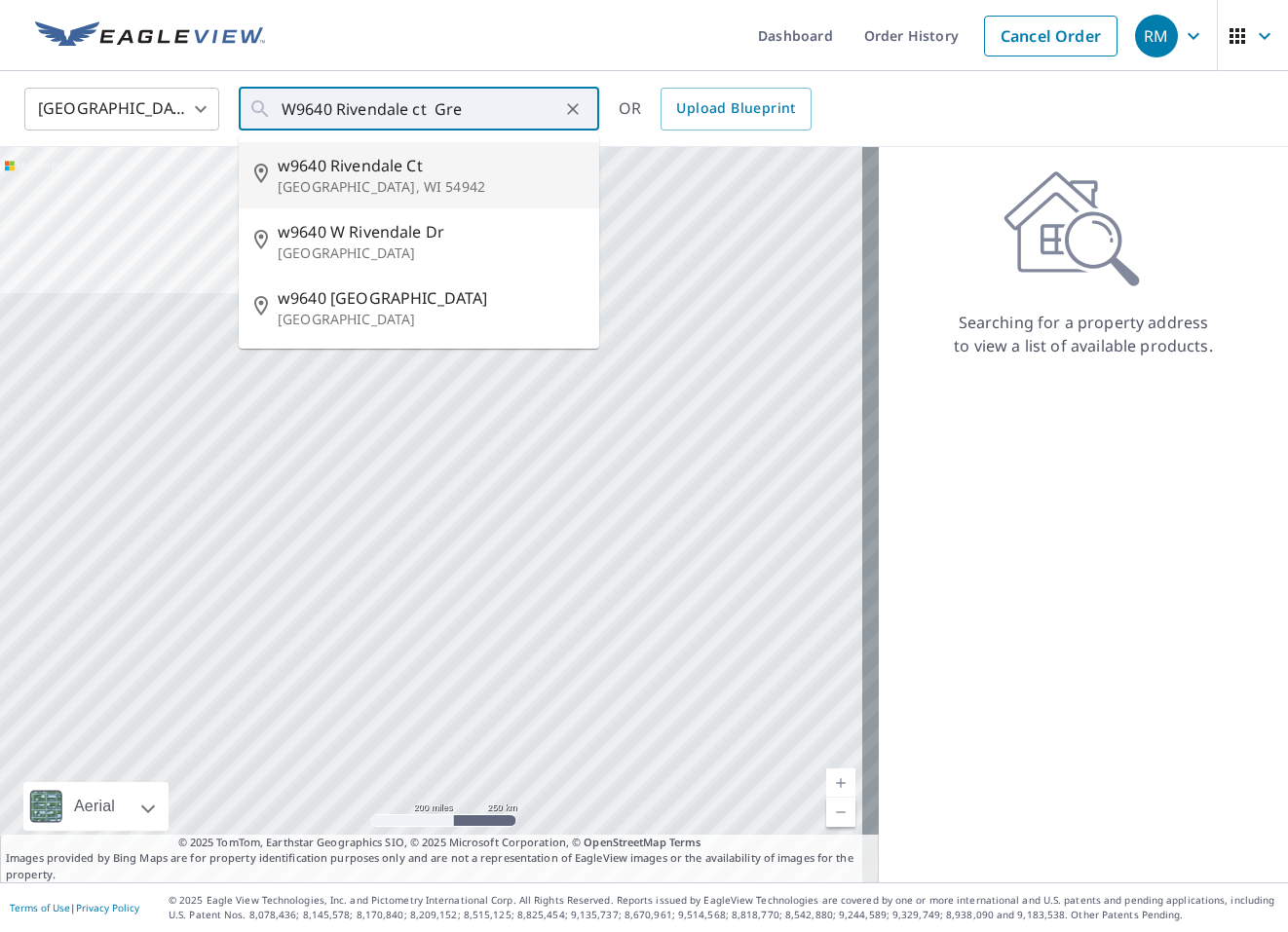 type on "w9640 Rivendale Ct Greenville, WI 54942" 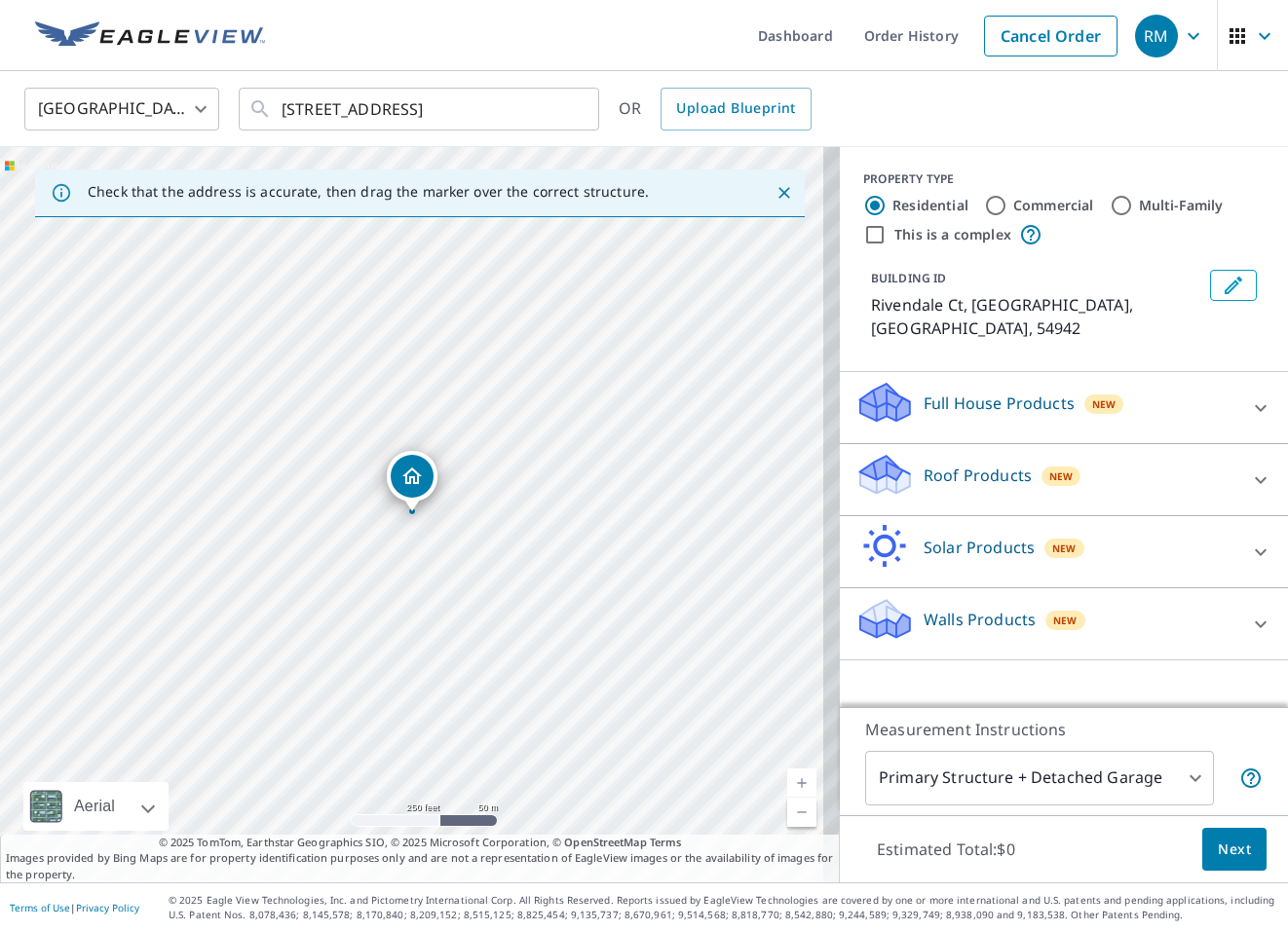 click at bounding box center [412, 476] 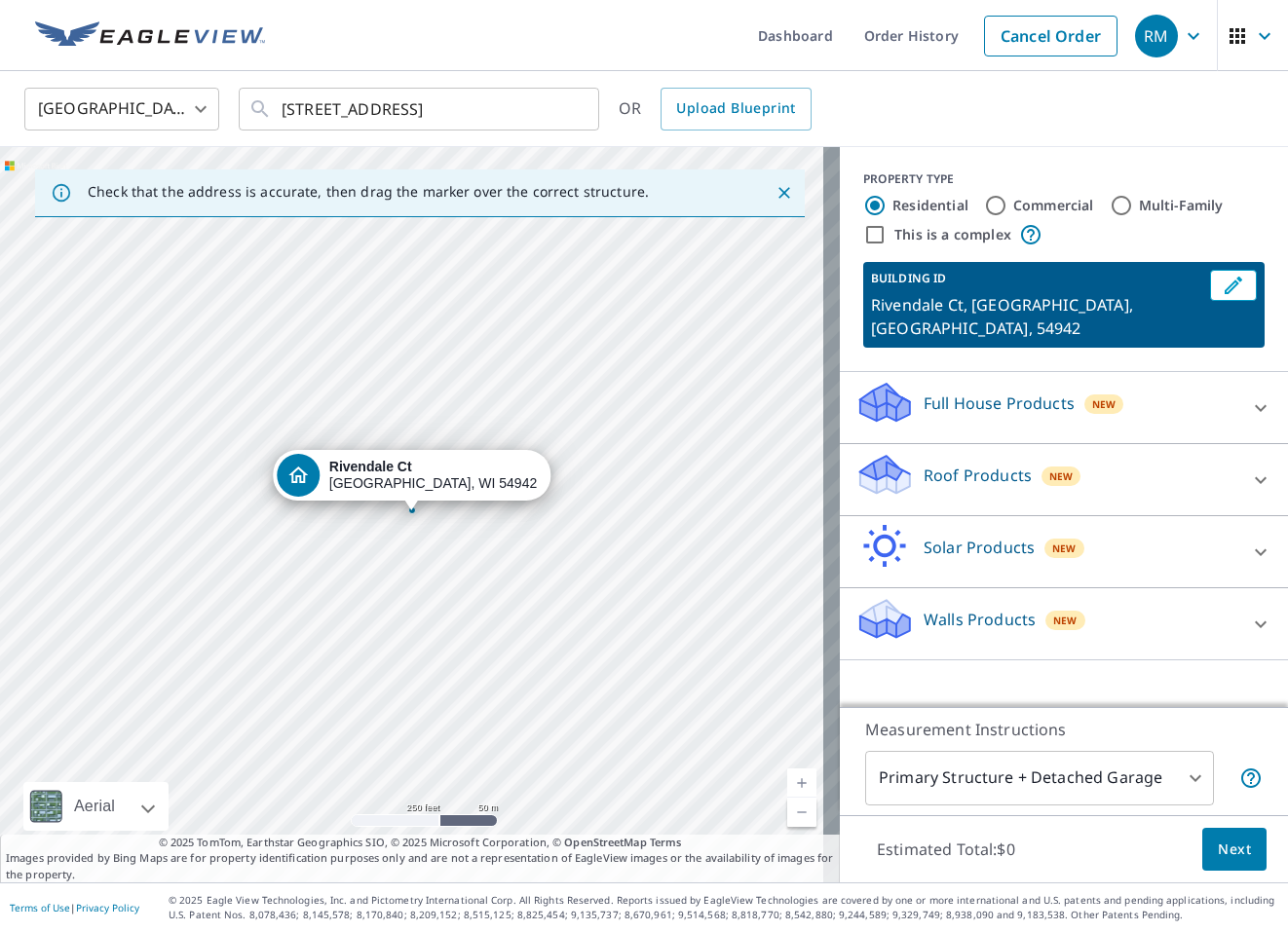click on "Rivendale Ct Greenville, WI 54942" at bounding box center (420, 514) 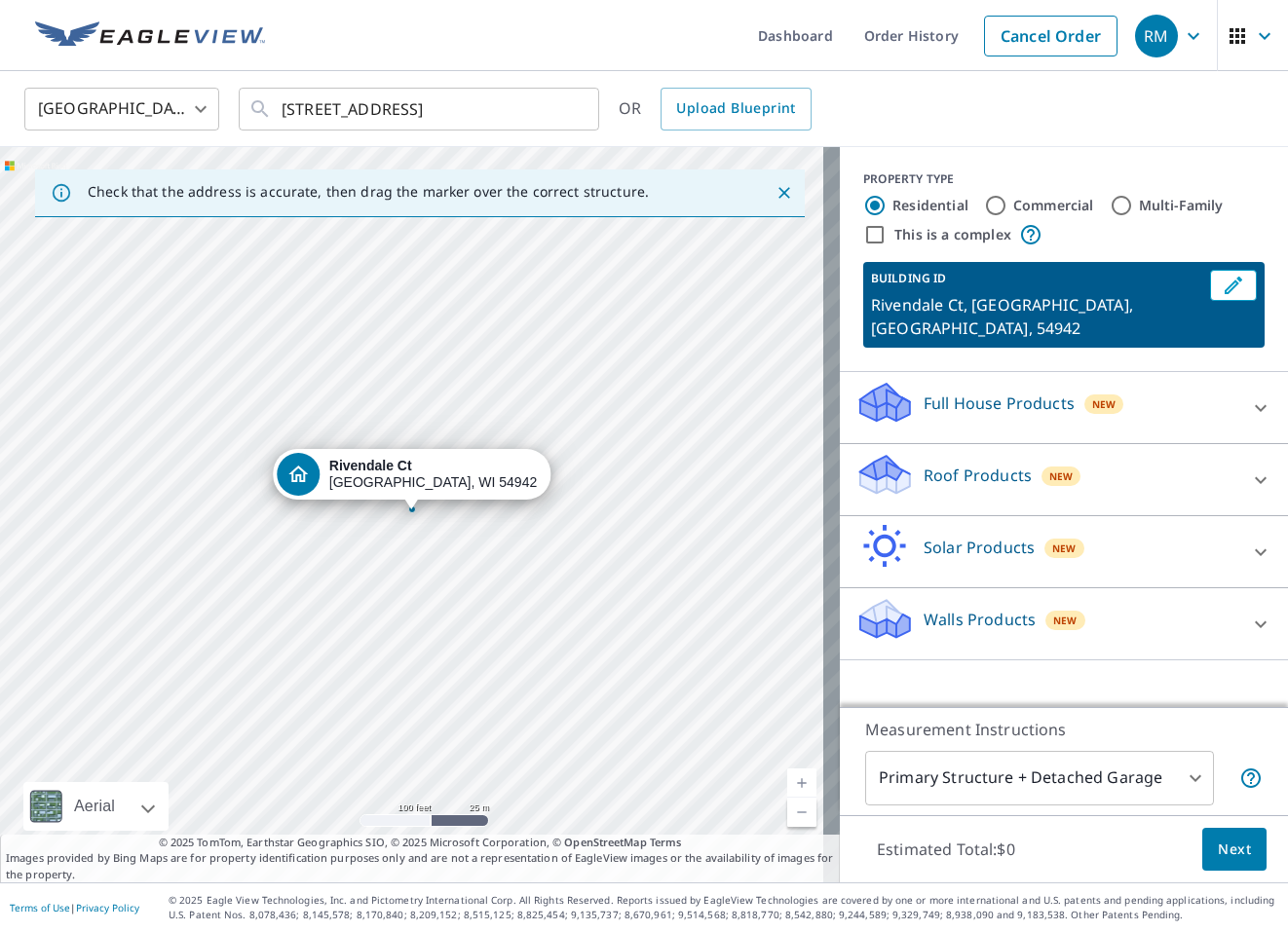 click at bounding box center [802, 783] 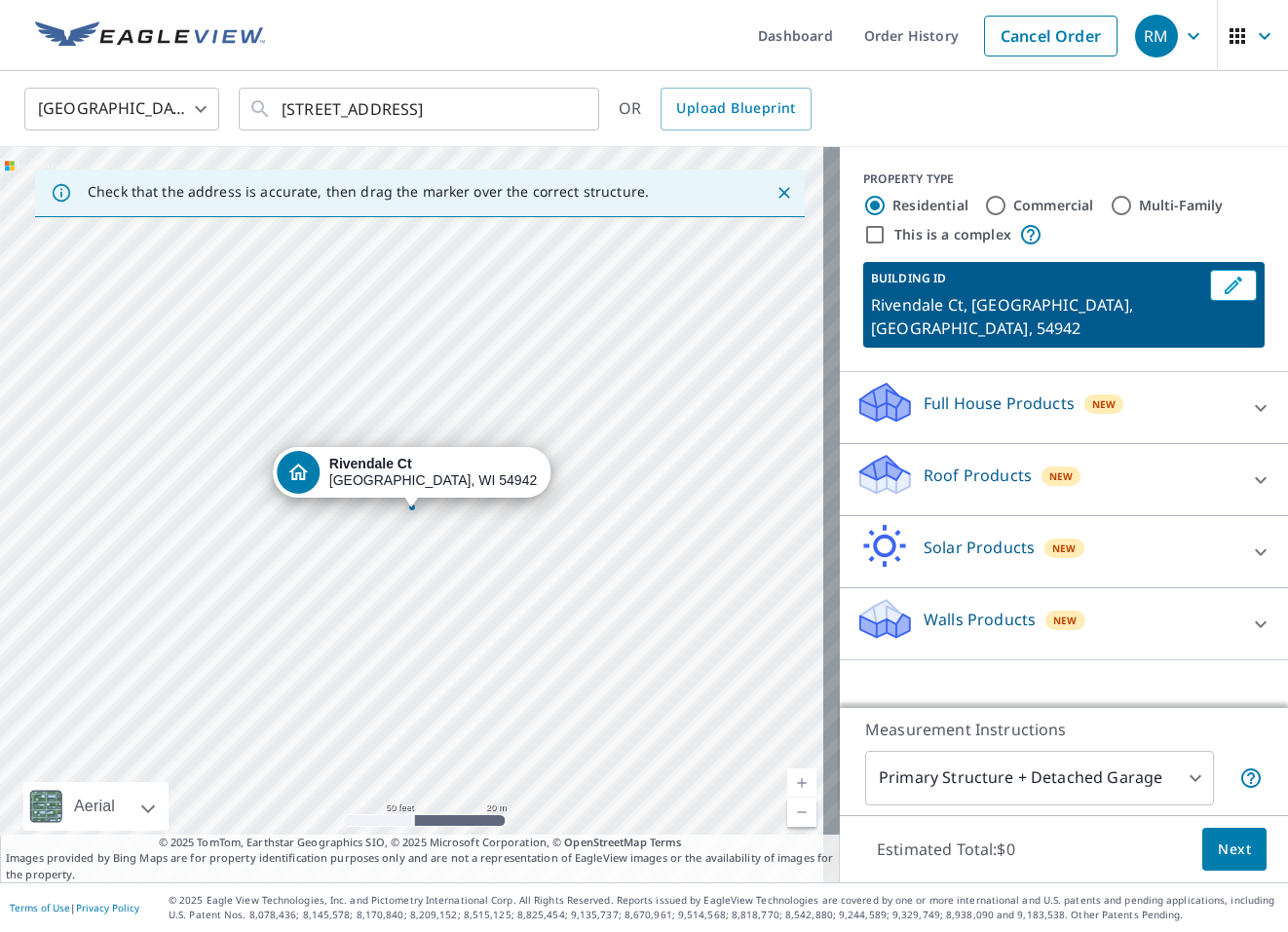 click at bounding box center [802, 783] 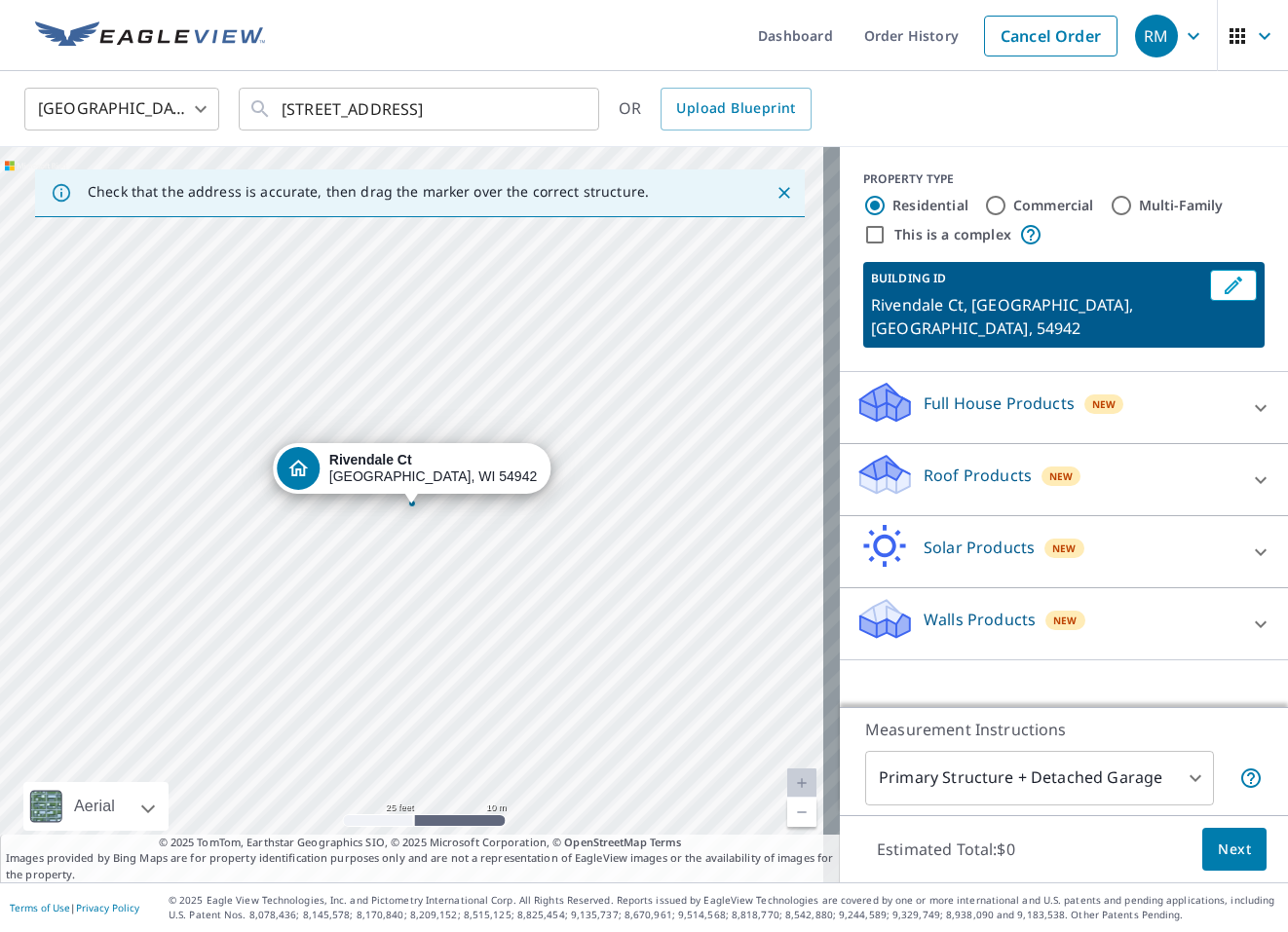 click at bounding box center (802, 783) 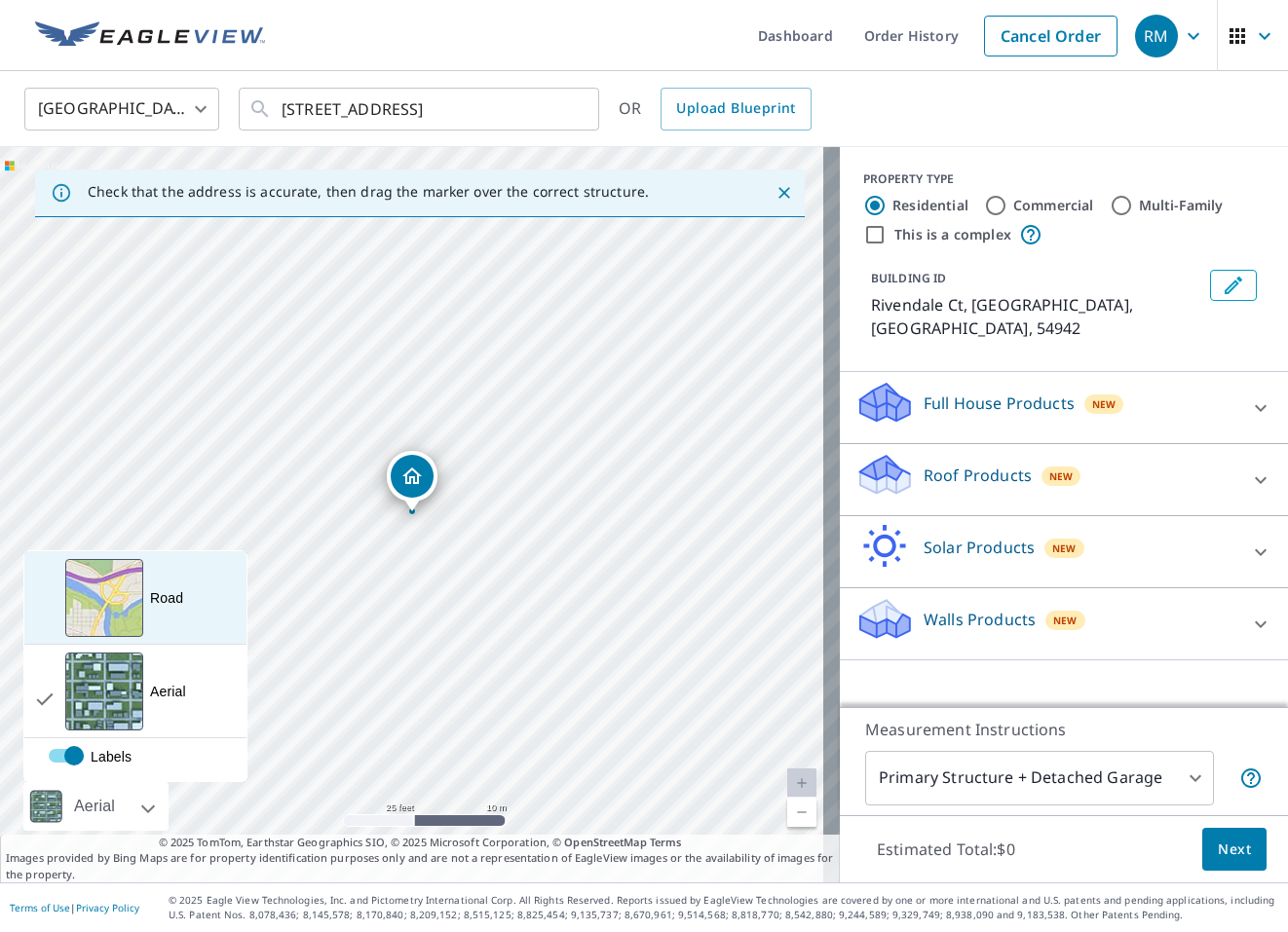 click at bounding box center [104, 598] 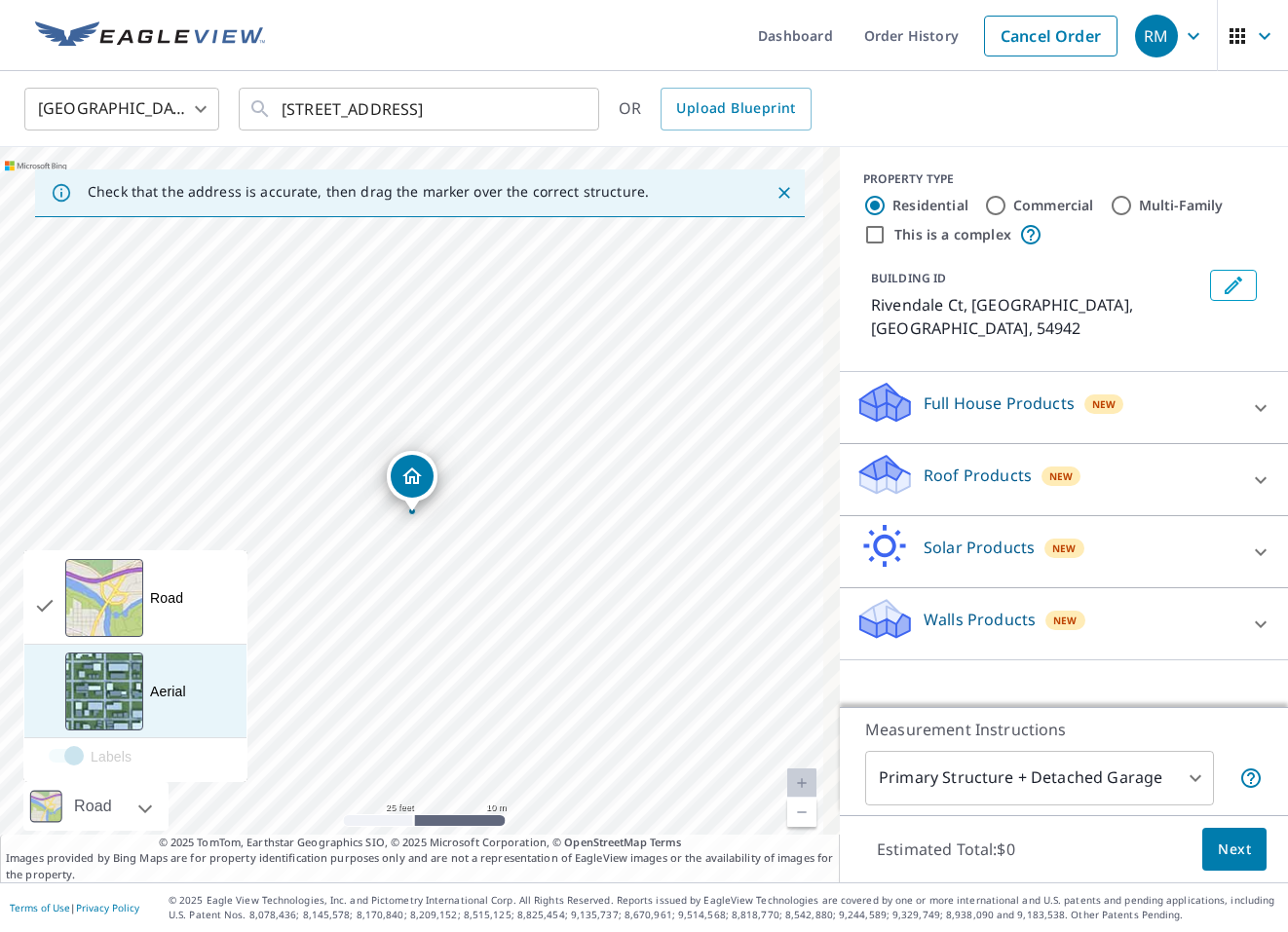 click at bounding box center [104, 691] 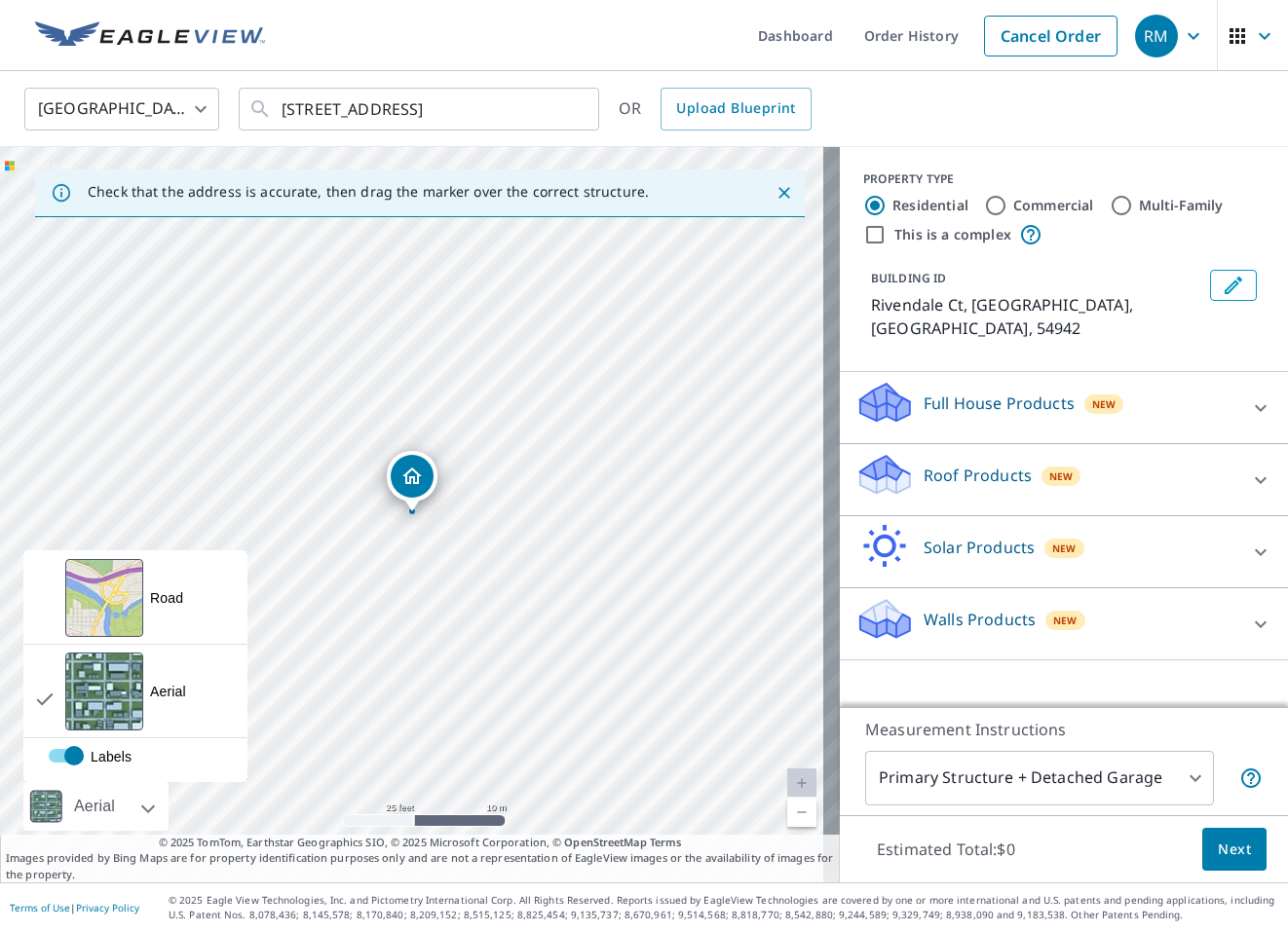 click at bounding box center (127, 806) 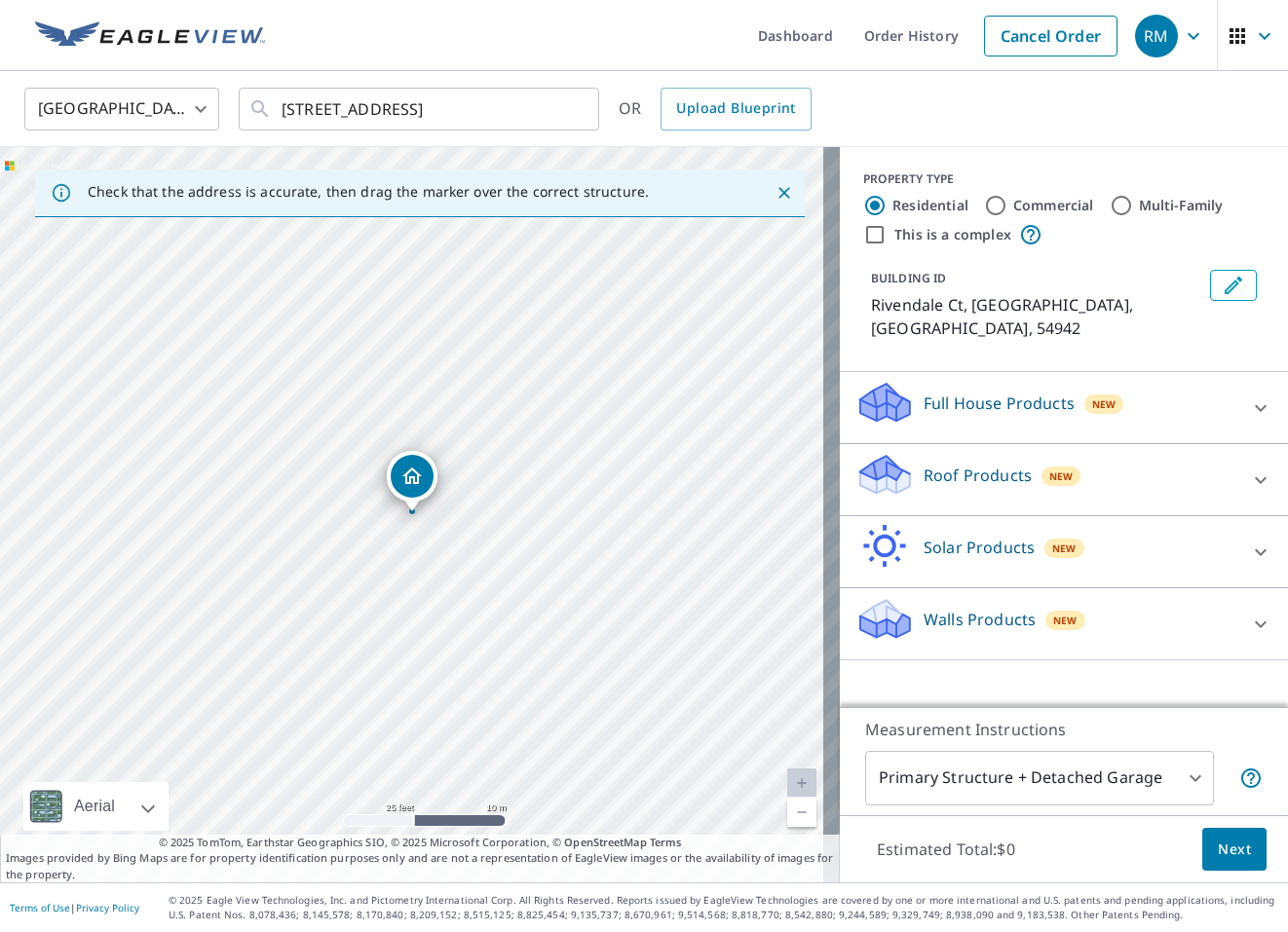 click at bounding box center [127, 806] 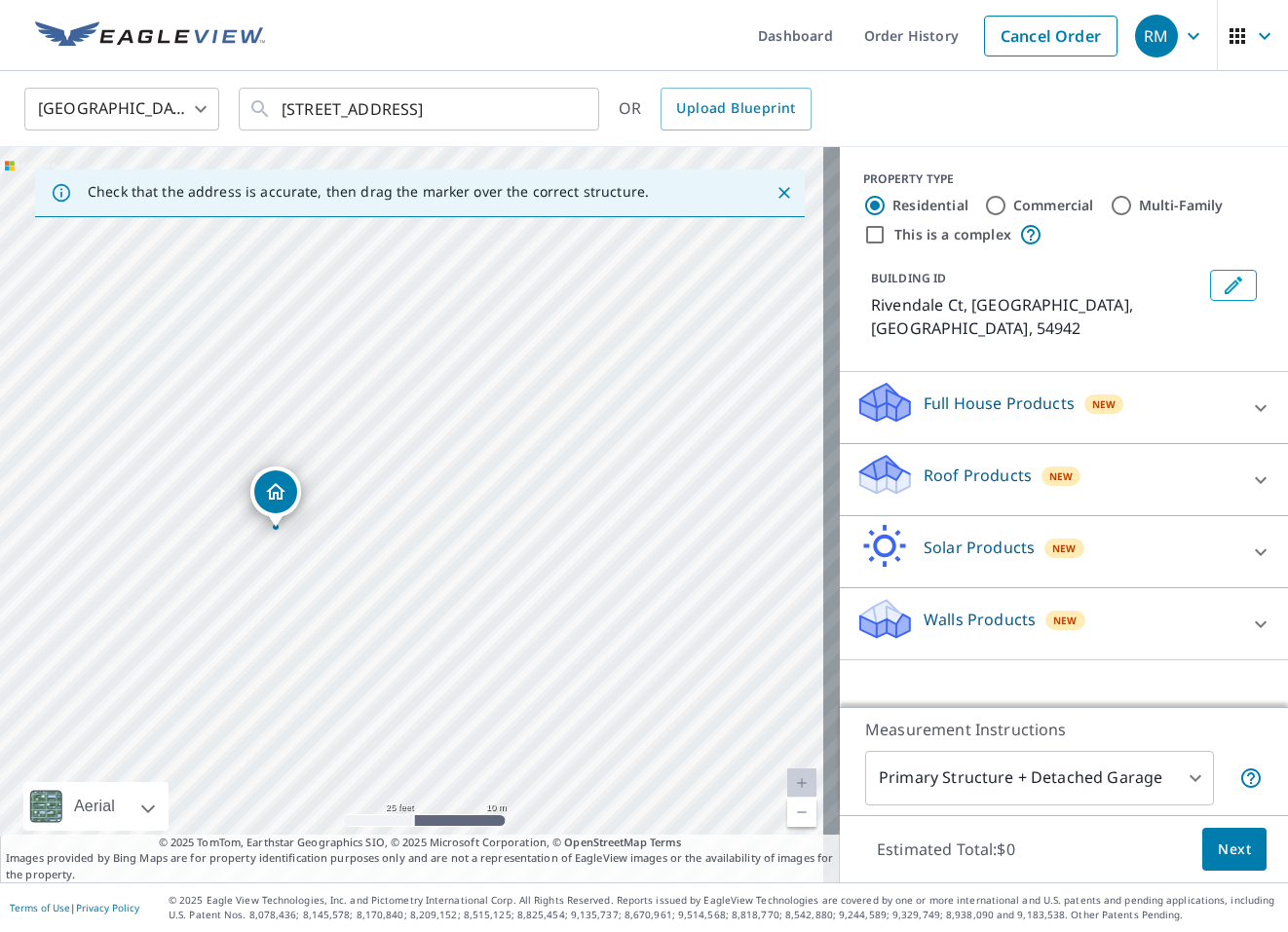drag, startPoint x: 402, startPoint y: 815, endPoint x: 322, endPoint y: 933, distance: 142.56227 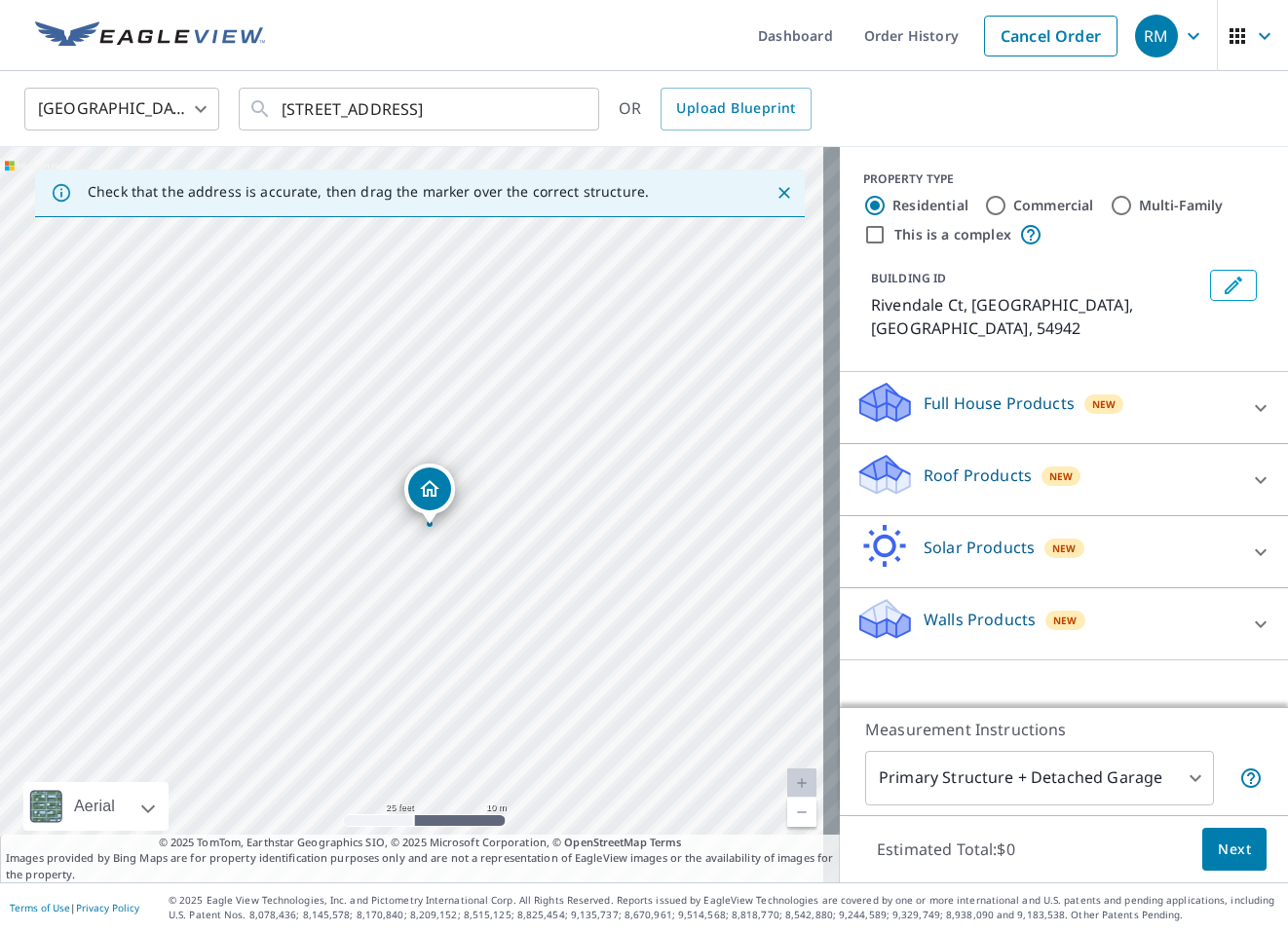 click on "© 2025 TomTom, Earthstar Geographics SIO, © 2025 Microsoft Corporation, ©   OpenStreetMap   Terms Images provided by Bing Maps are for property identification purposes only and are not a representation of EagleView images or the availability of images for the property." at bounding box center [420, 859] 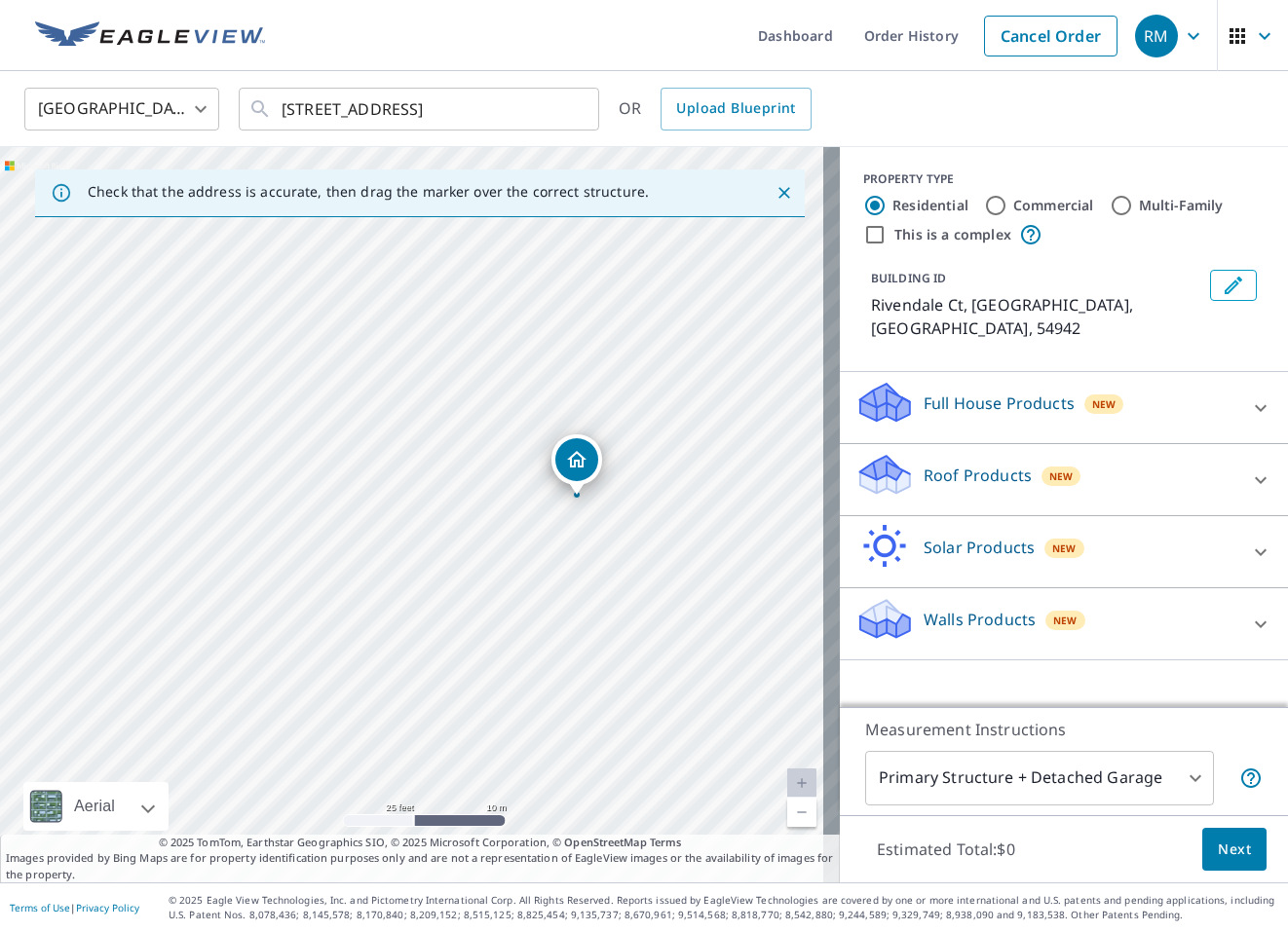 click on "Rivendale Ct Greenville, WI 54942" at bounding box center (420, 514) 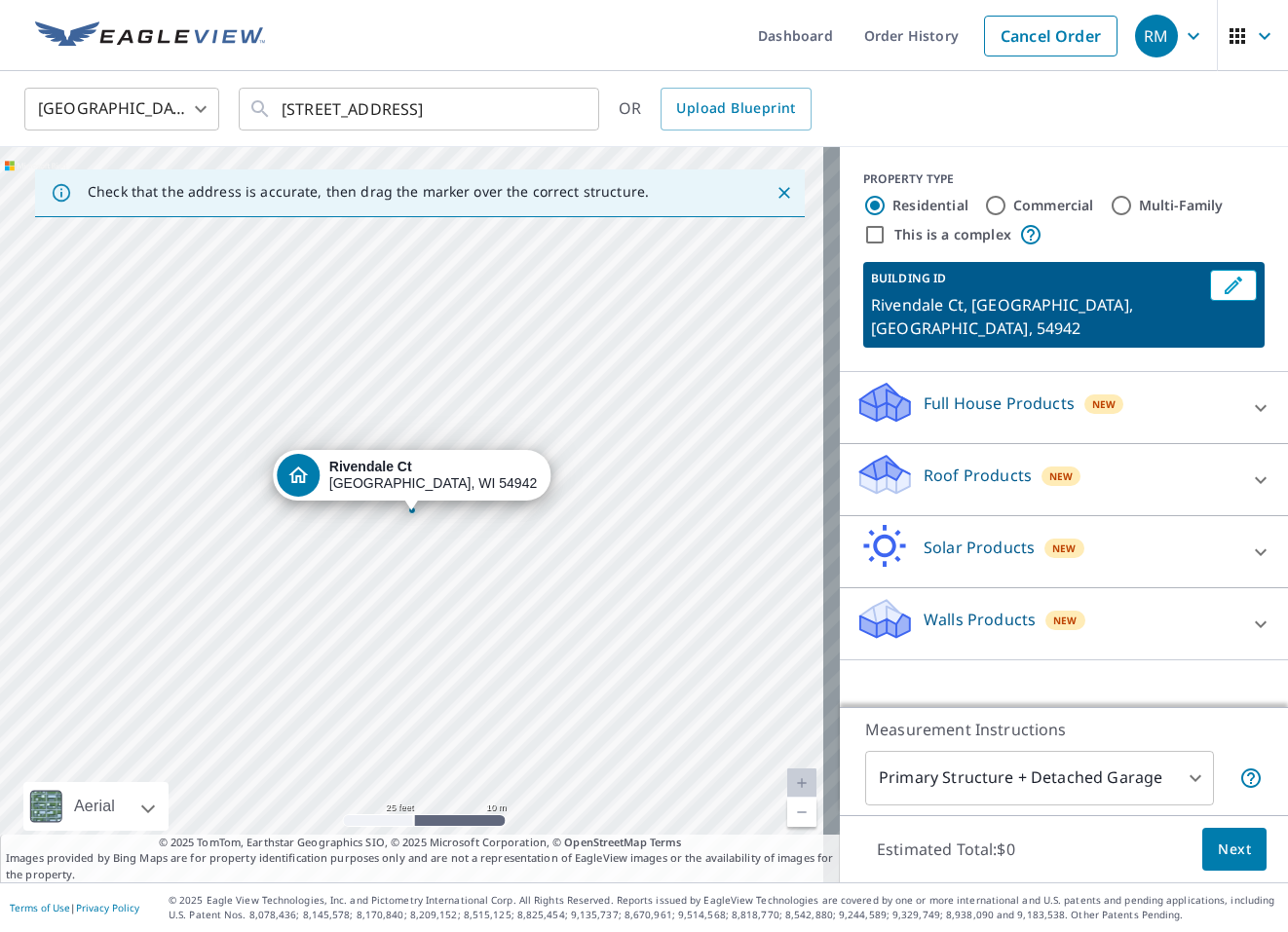 click on "Rivendale Ct Greenville, WI 54942" at bounding box center [420, 514] 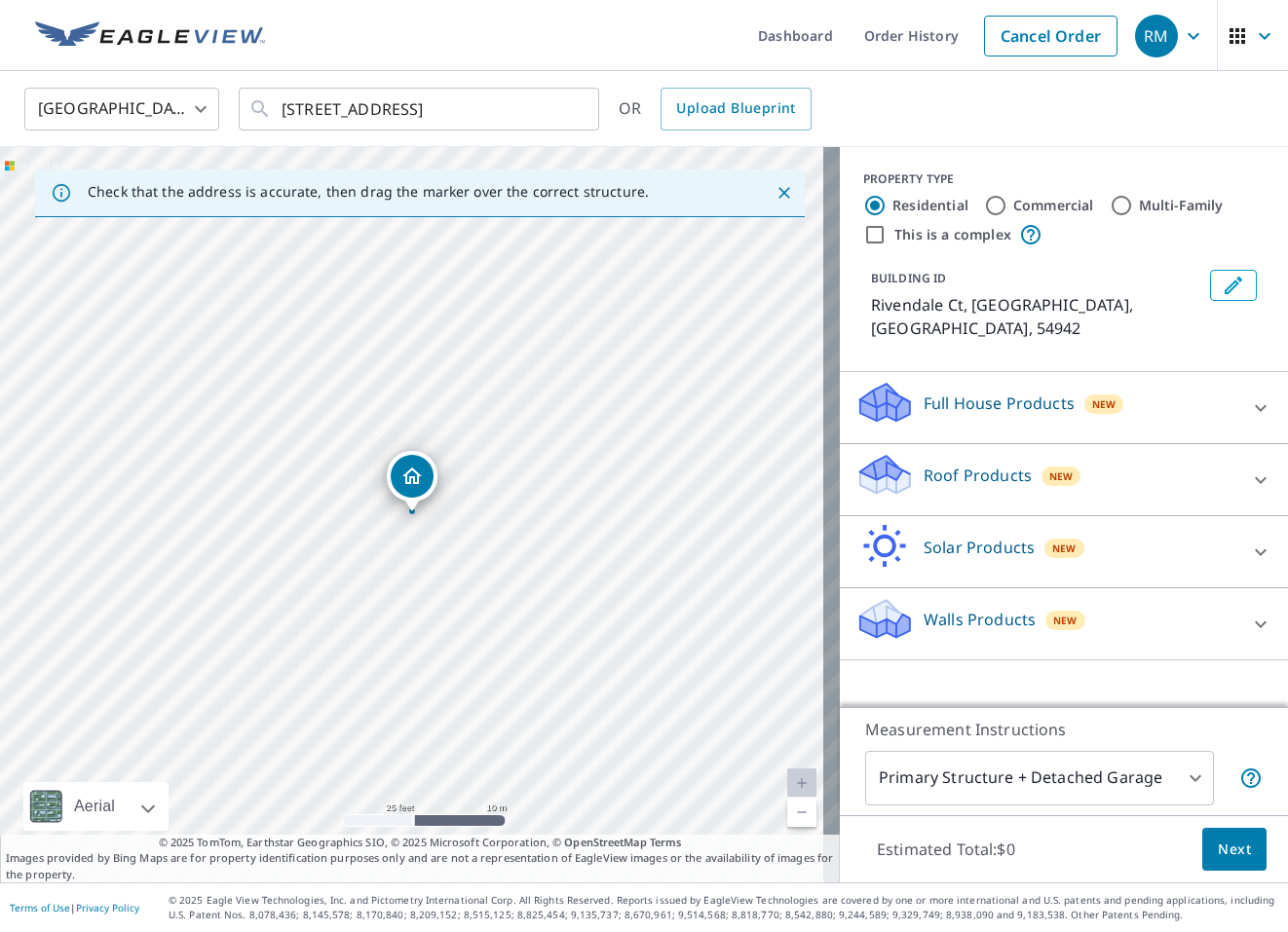 click on "Rivendale Ct Greenville, WI 54942" at bounding box center (420, 514) 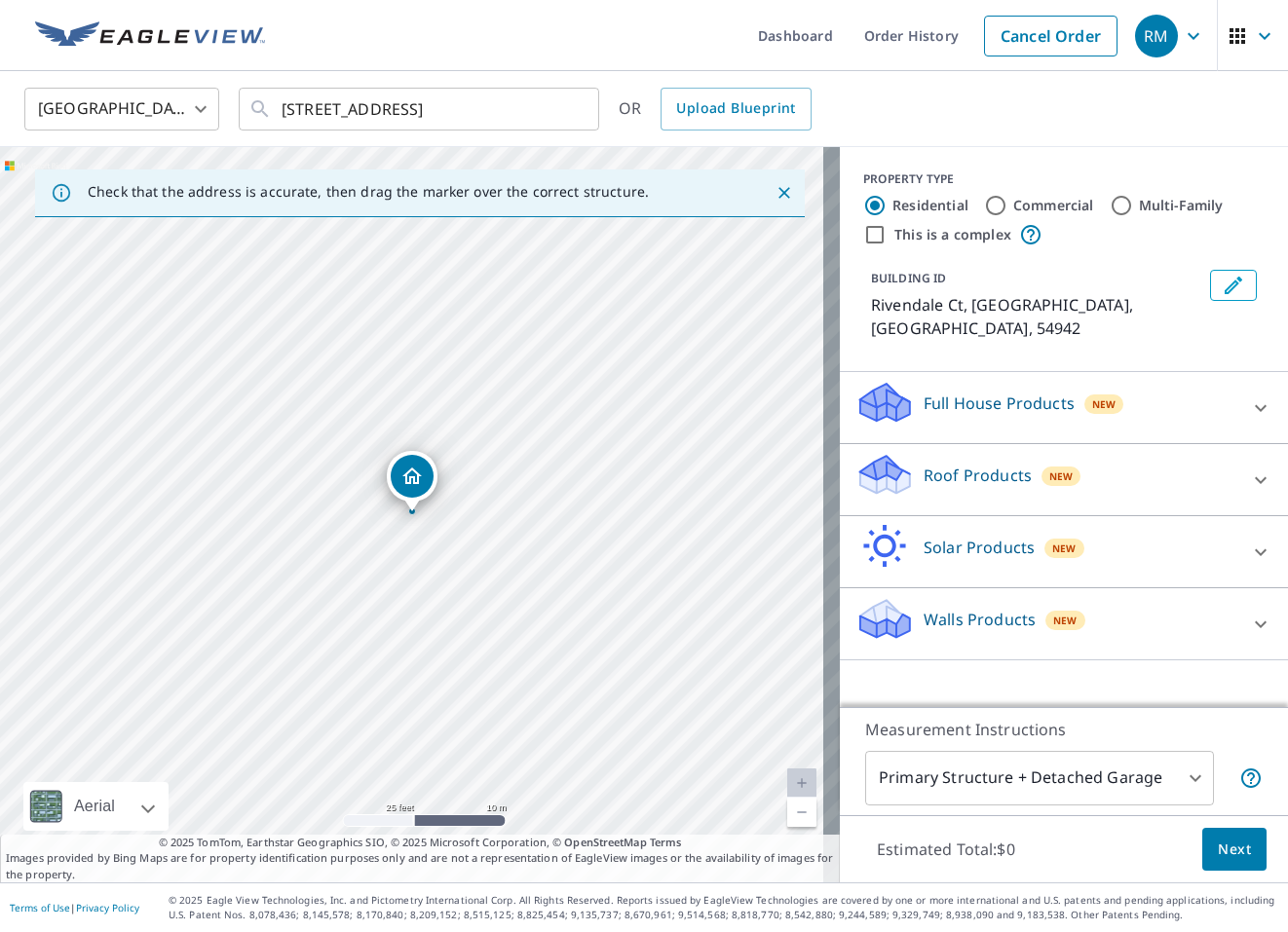 click on "Rivendale Ct Greenville, WI 54942" at bounding box center (420, 514) 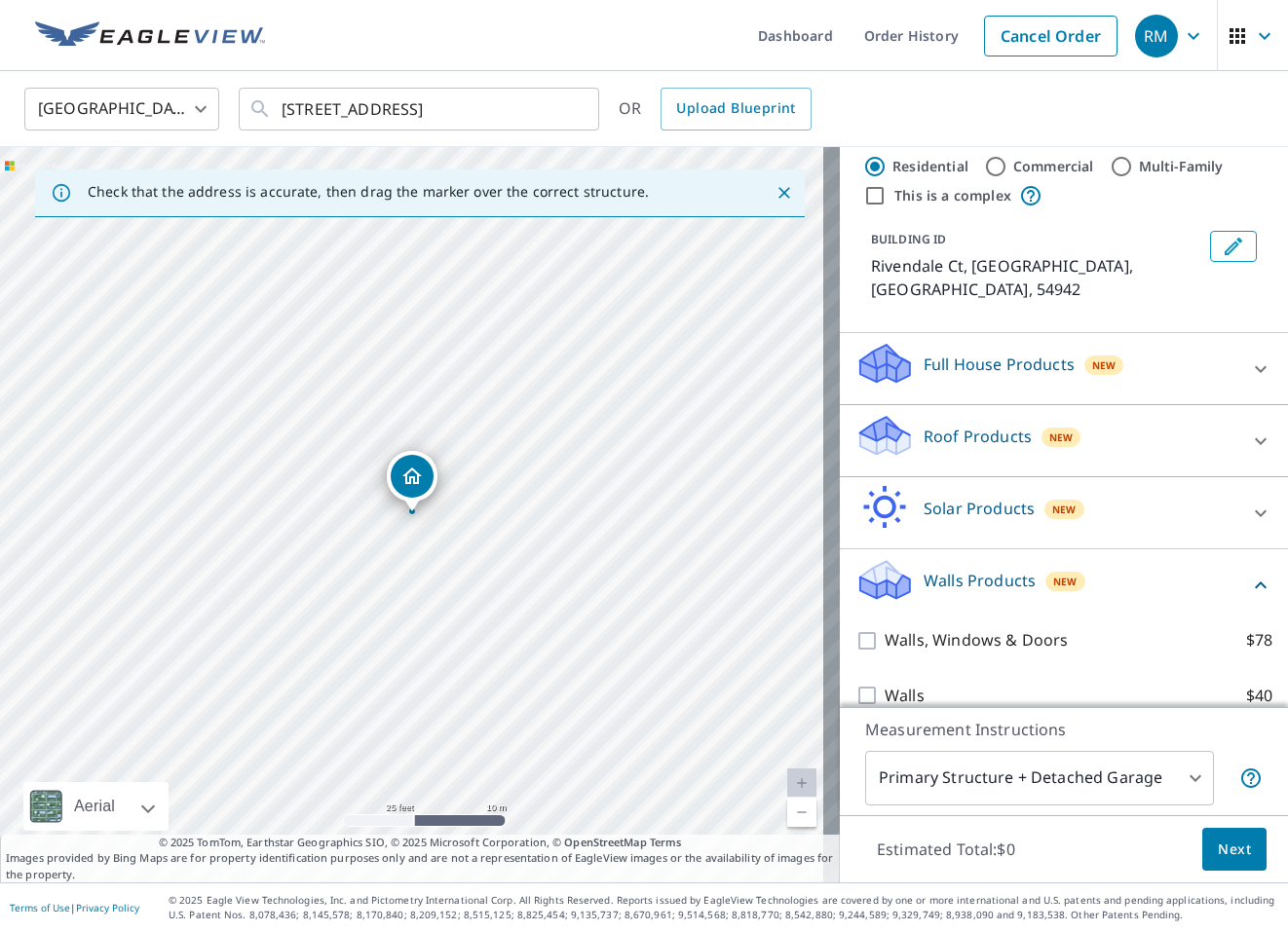 scroll, scrollTop: 40, scrollLeft: 0, axis: vertical 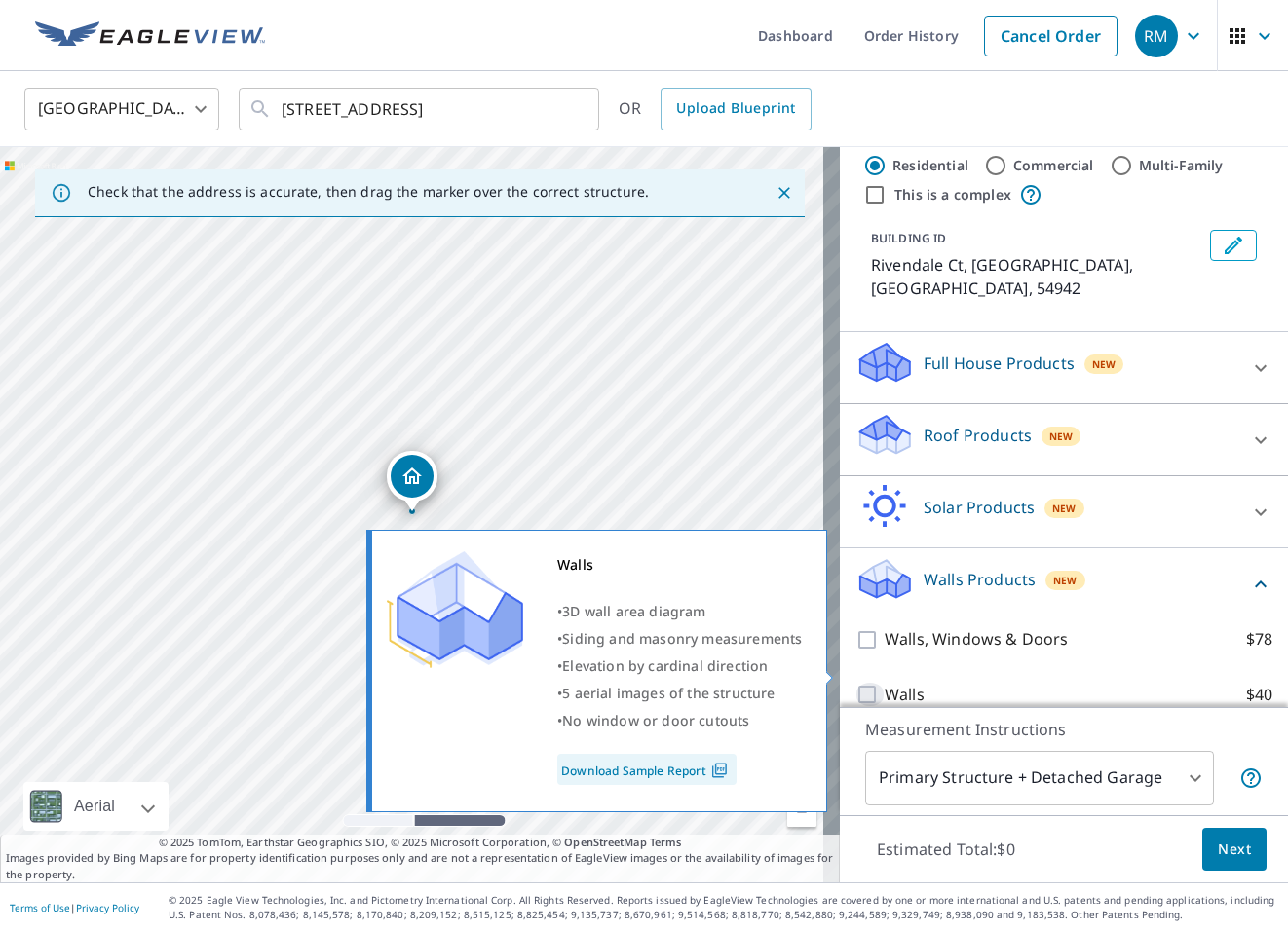 click on "Walls $40" at bounding box center [870, 694] 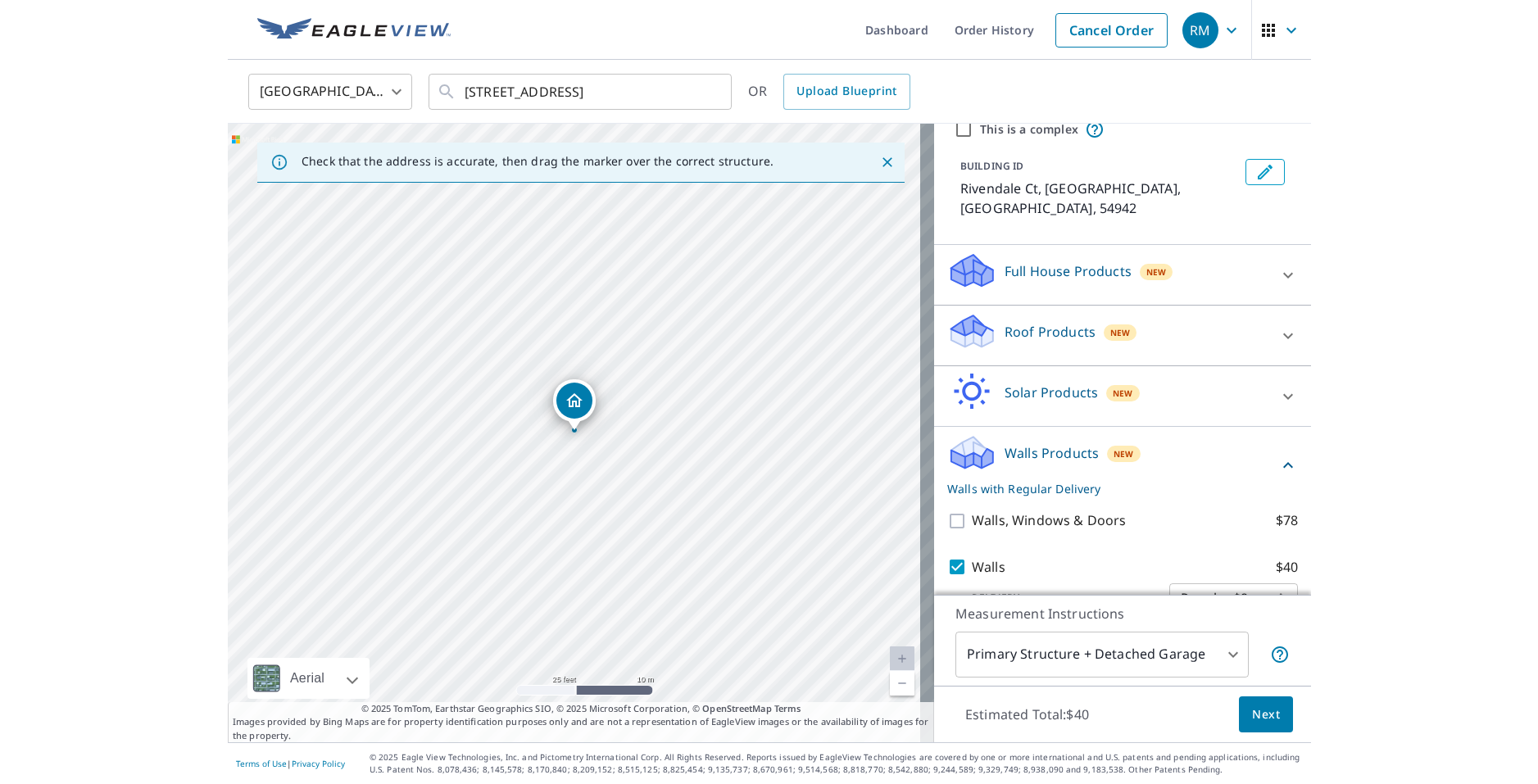 scroll, scrollTop: 87, scrollLeft: 0, axis: vertical 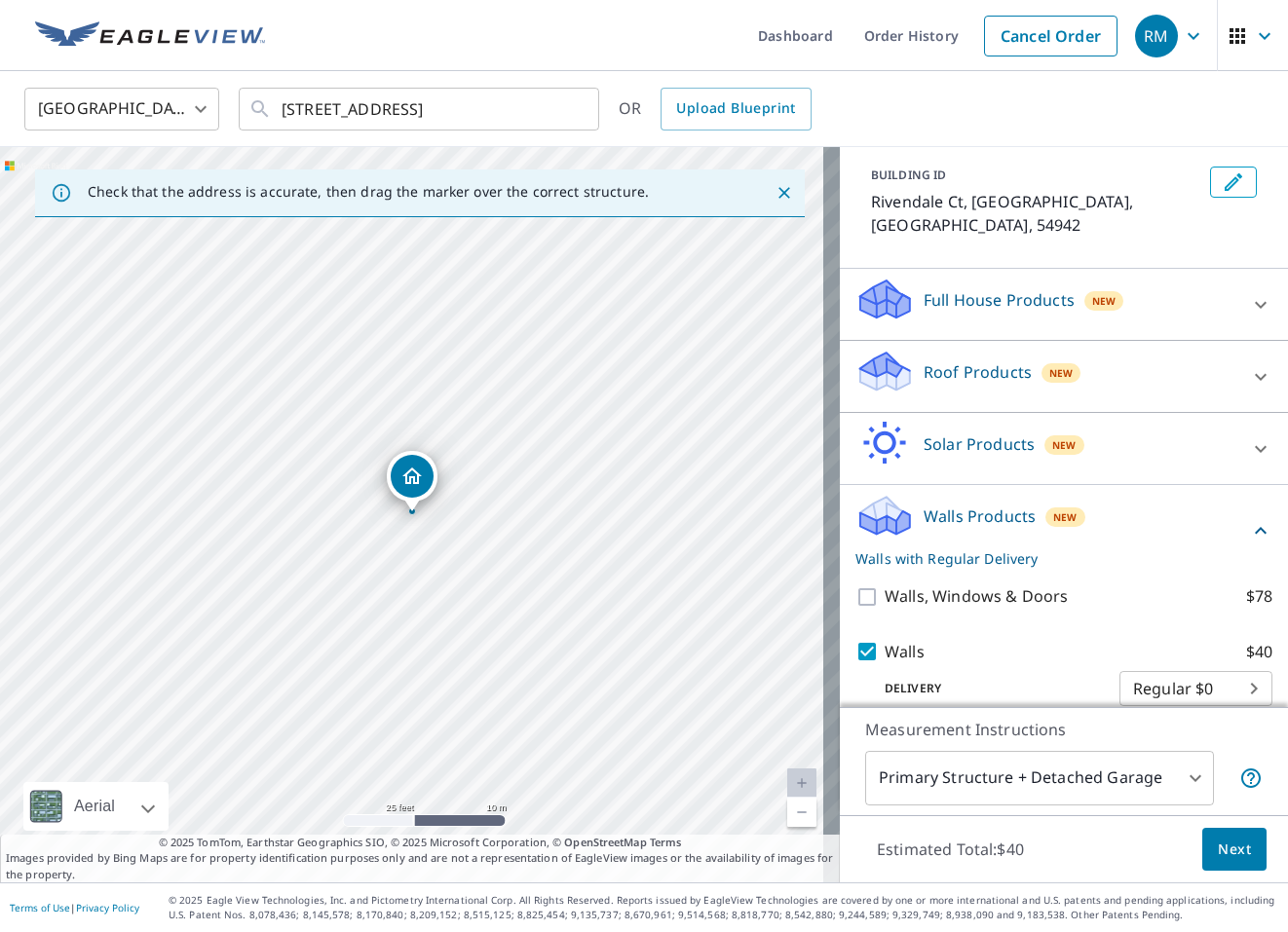click on "Next" at bounding box center [1234, 849] 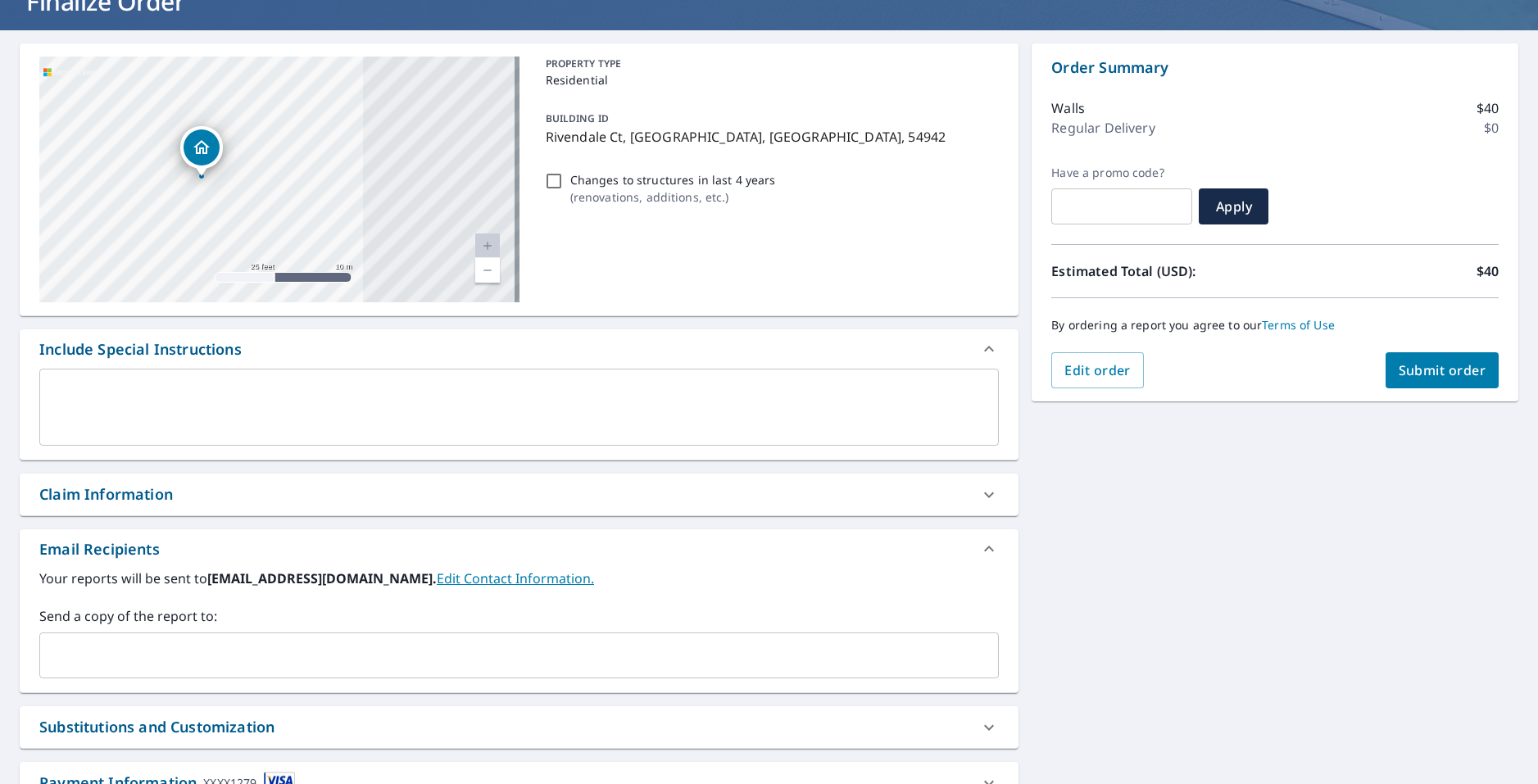 scroll, scrollTop: 0, scrollLeft: 0, axis: both 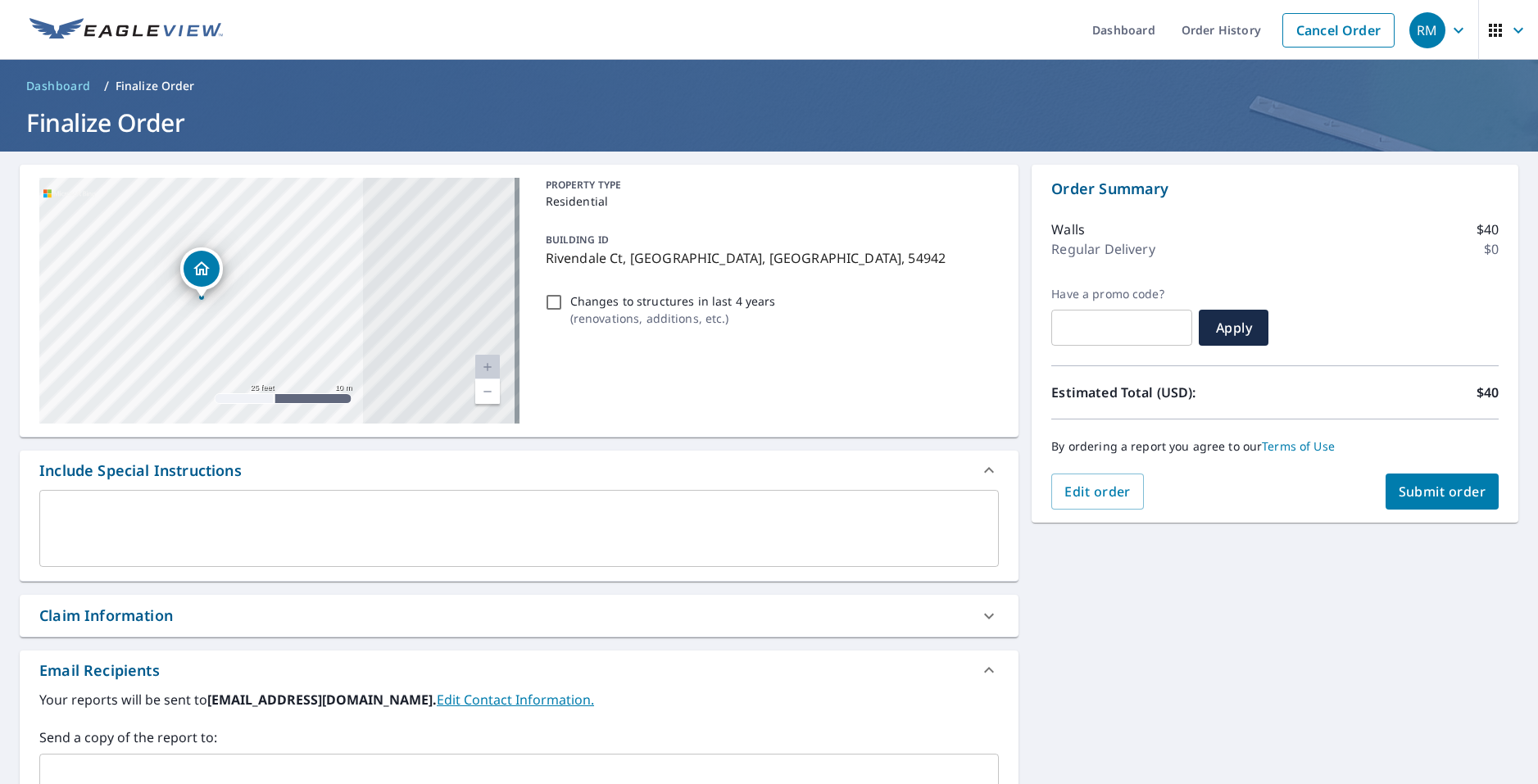 click on "Rivendale Ct Greenville, WI 54942" at bounding box center [279, 301] 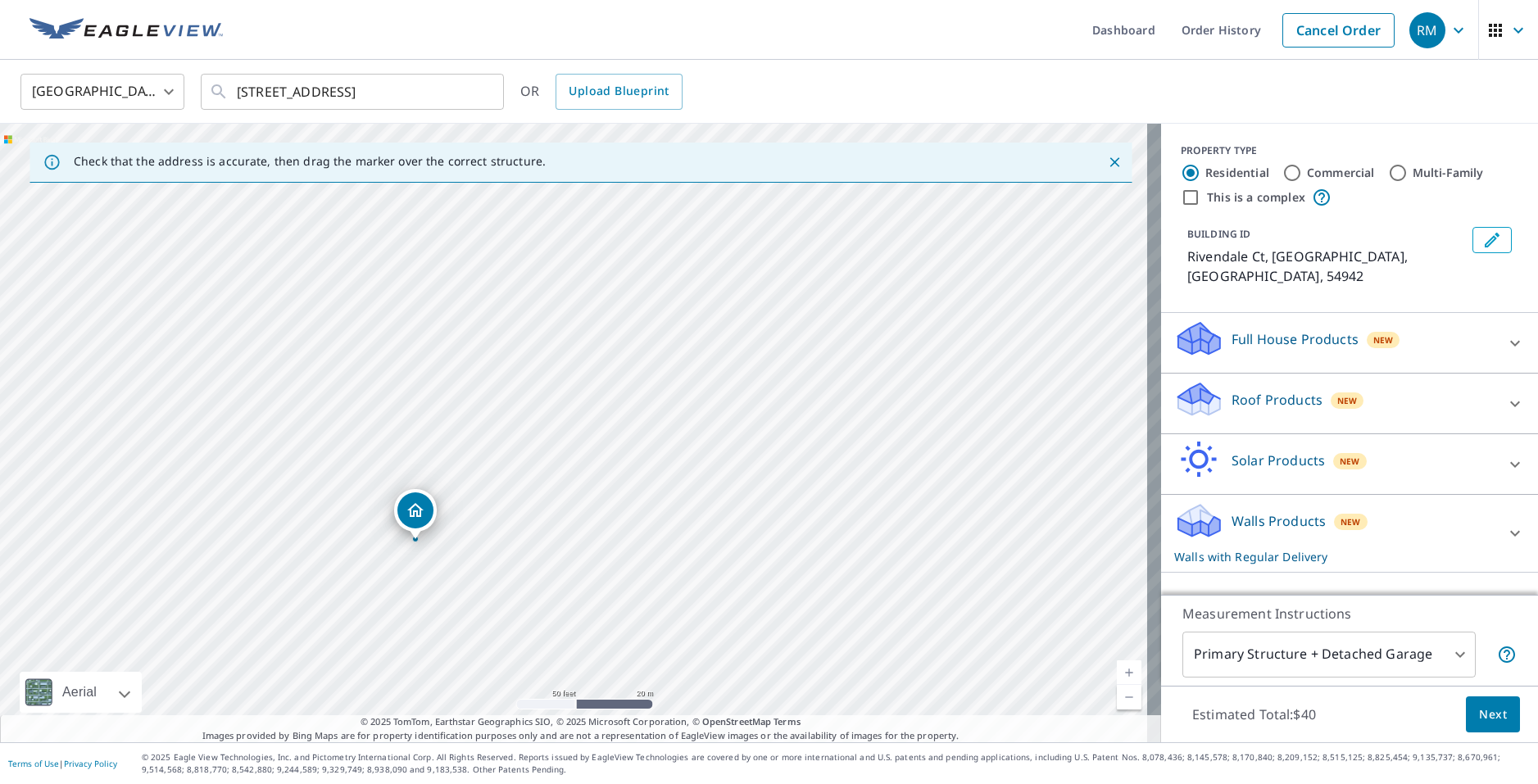 drag, startPoint x: 615, startPoint y: 443, endPoint x: 642, endPoint y: 723, distance: 281.2988 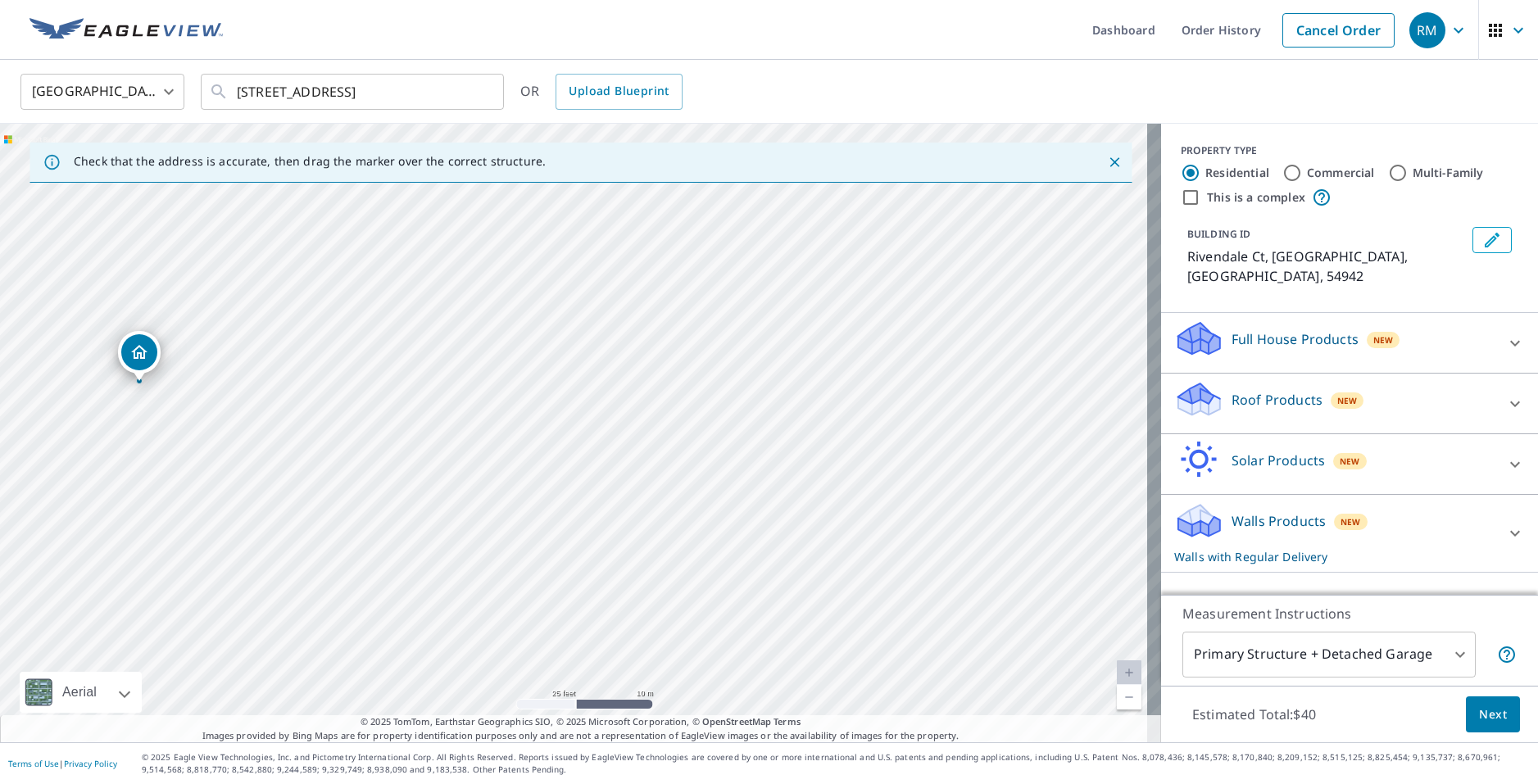 drag, startPoint x: 575, startPoint y: 502, endPoint x: 642, endPoint y: 785, distance: 290.82297 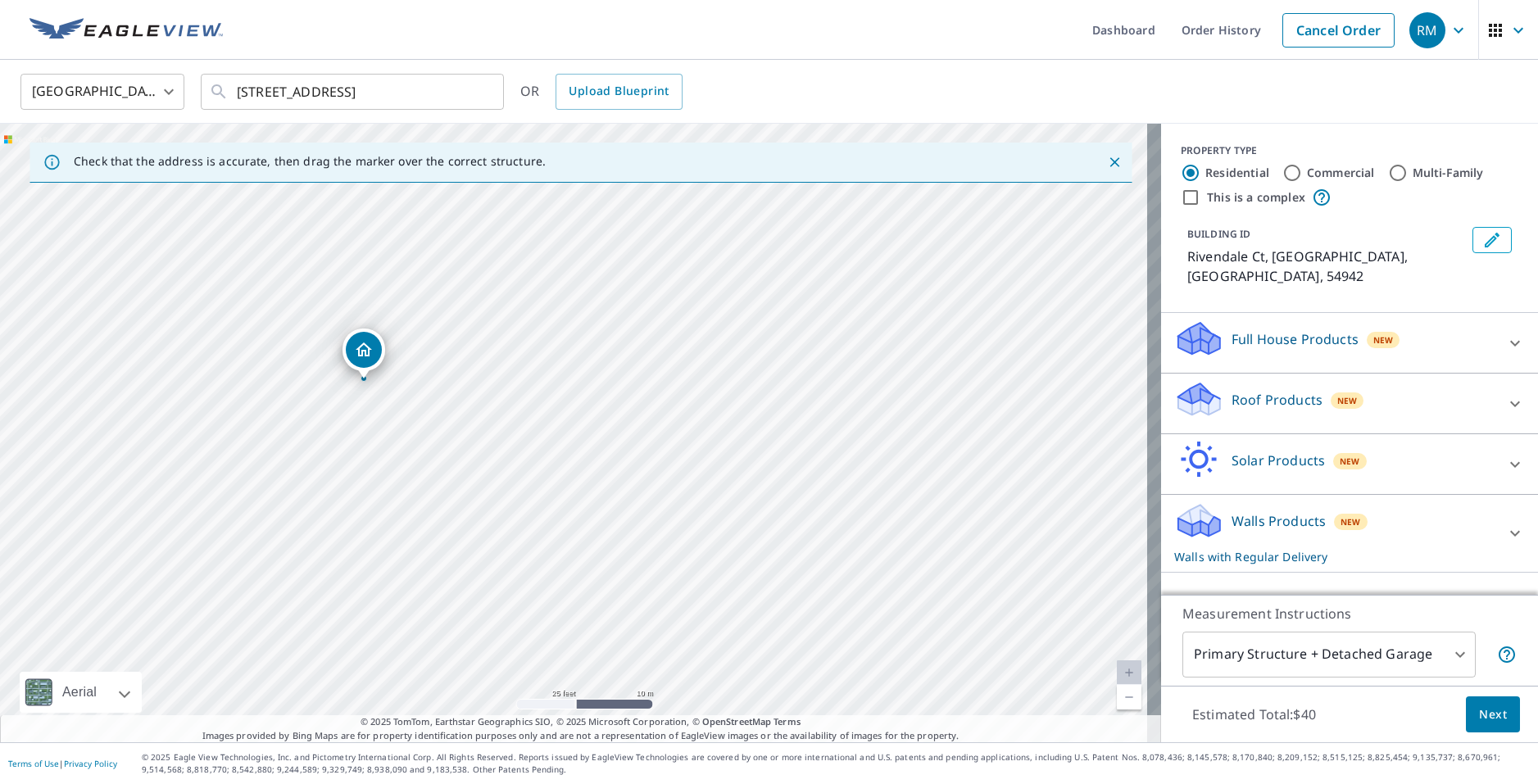 click on "Rivendale Ct Greenville, WI 54942" at bounding box center [580, 433] 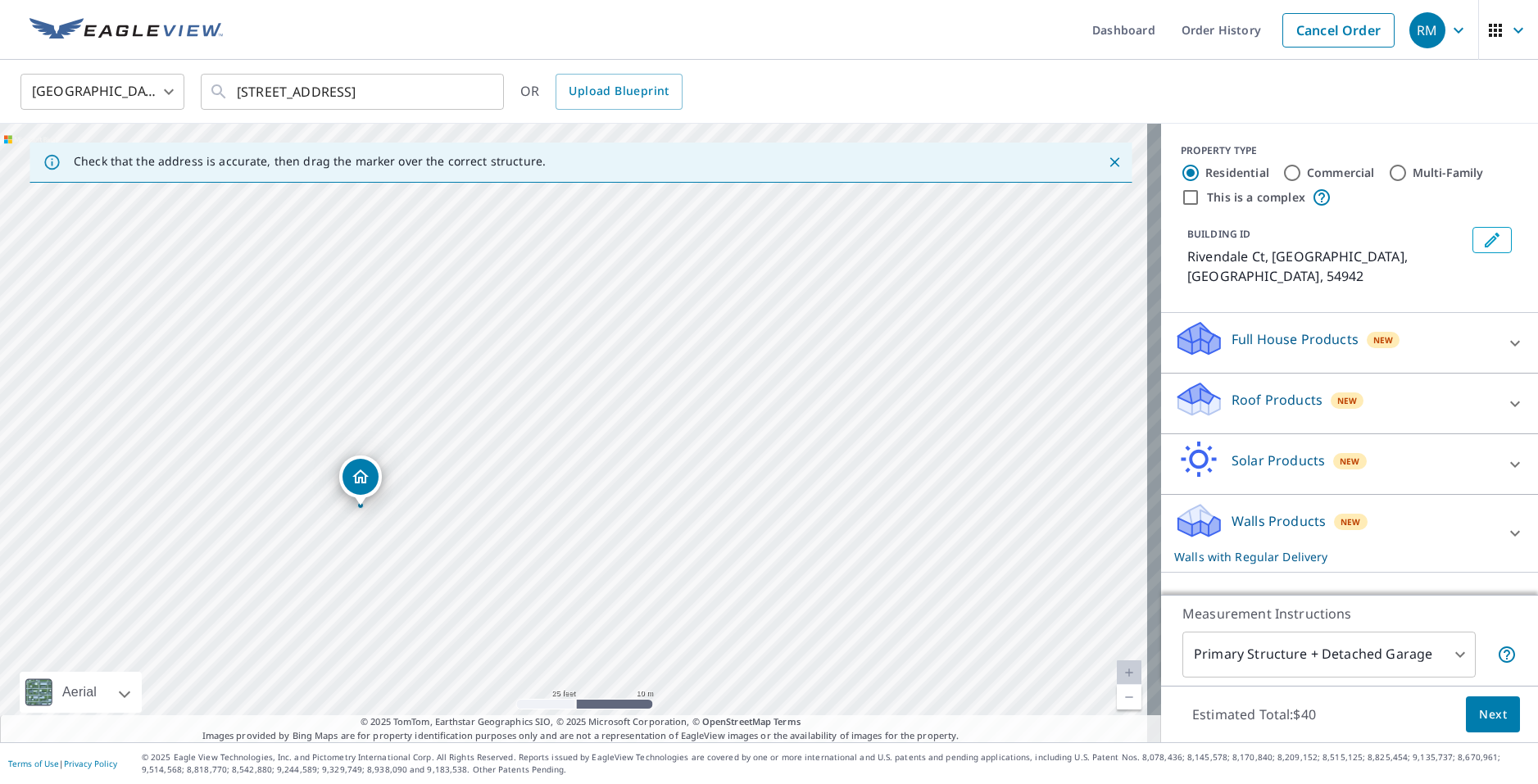drag, startPoint x: 556, startPoint y: 392, endPoint x: 553, endPoint y: 472, distance: 80.05623 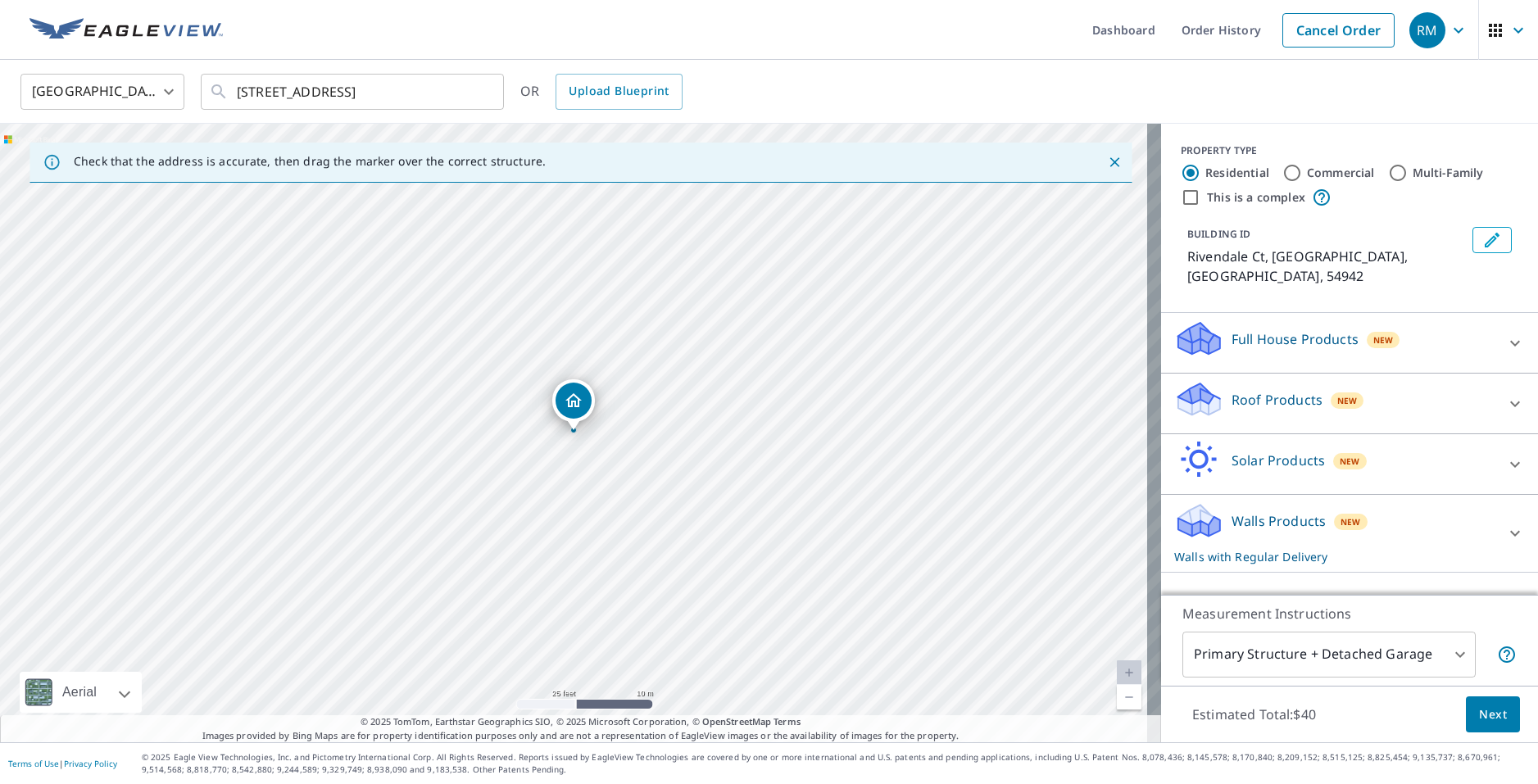 click on "Rivendale Ct Greenville, WI 54942" at bounding box center (580, 433) 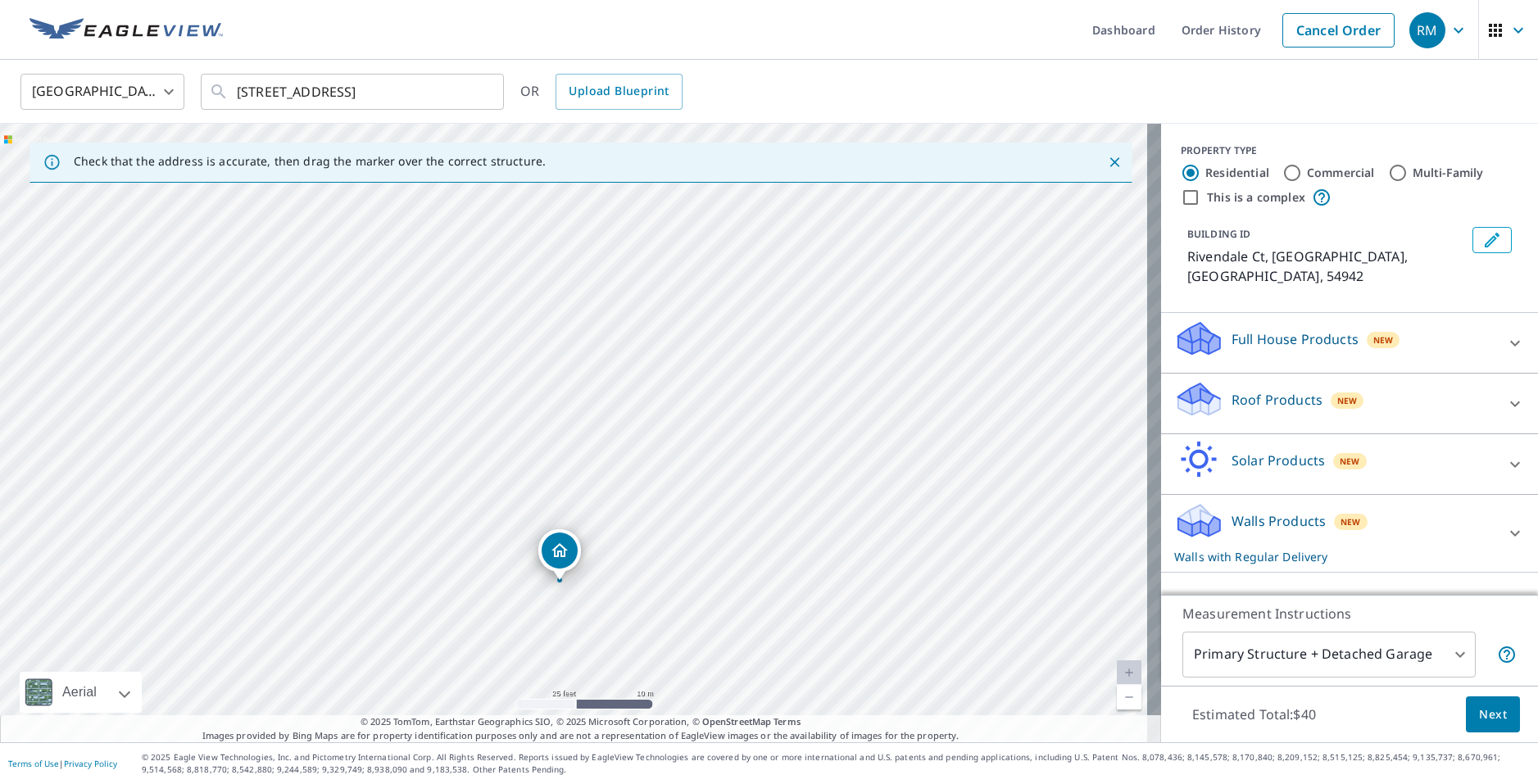 drag, startPoint x: 527, startPoint y: 338, endPoint x: 512, endPoint y: 496, distance: 158.7104 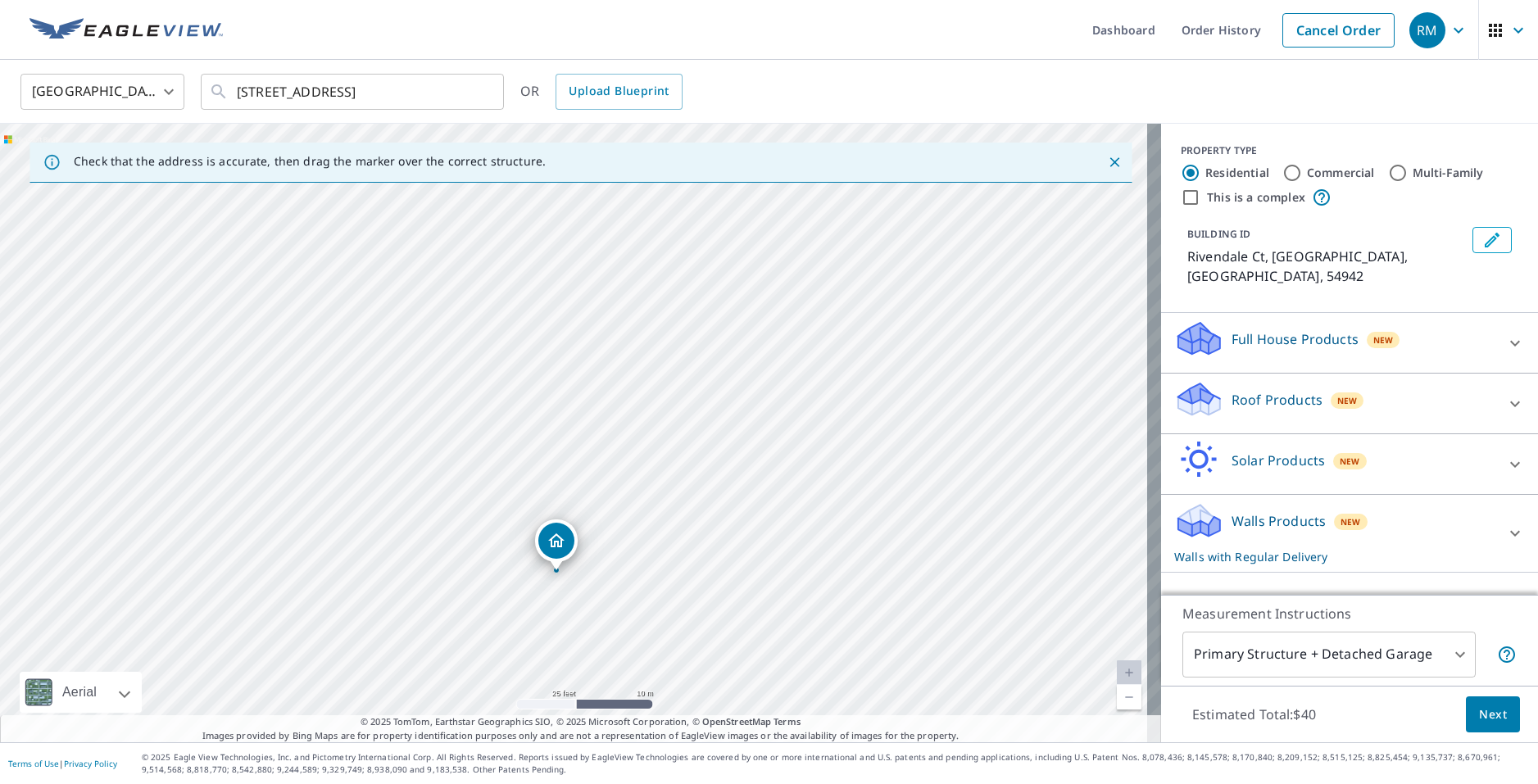 drag, startPoint x: 474, startPoint y: 333, endPoint x: 457, endPoint y: 474, distance: 142.02113 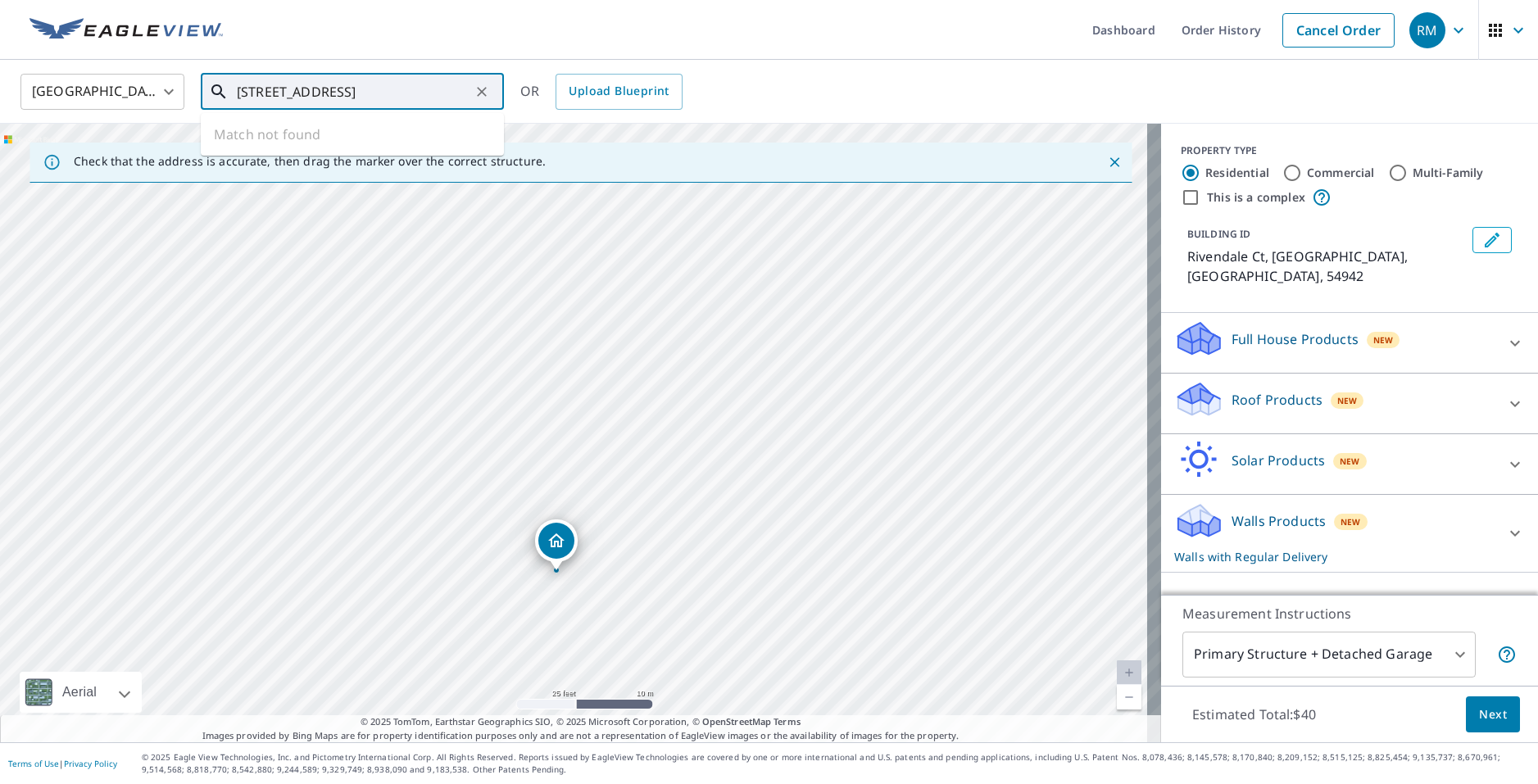 scroll, scrollTop: 0, scrollLeft: 21, axis: horizontal 